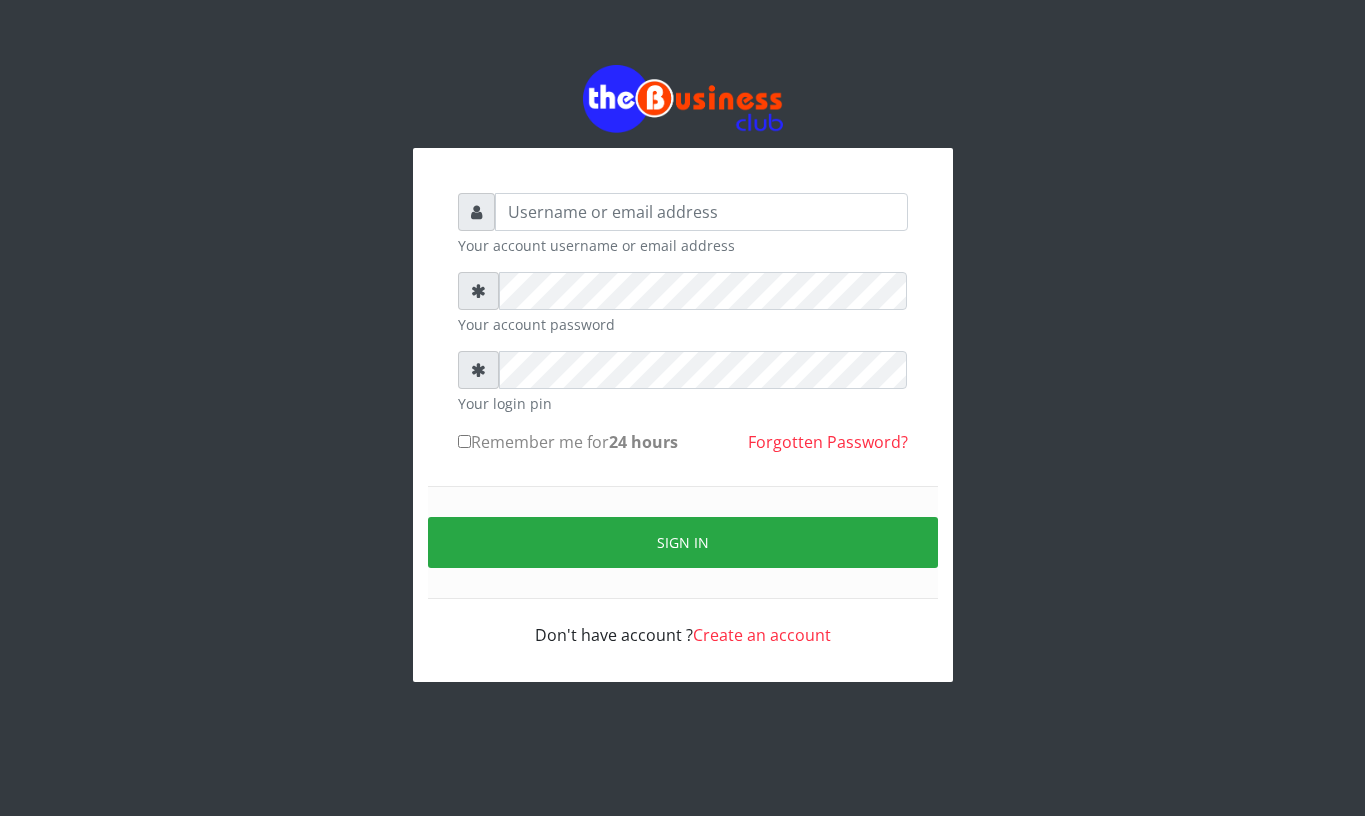 scroll, scrollTop: 0, scrollLeft: 0, axis: both 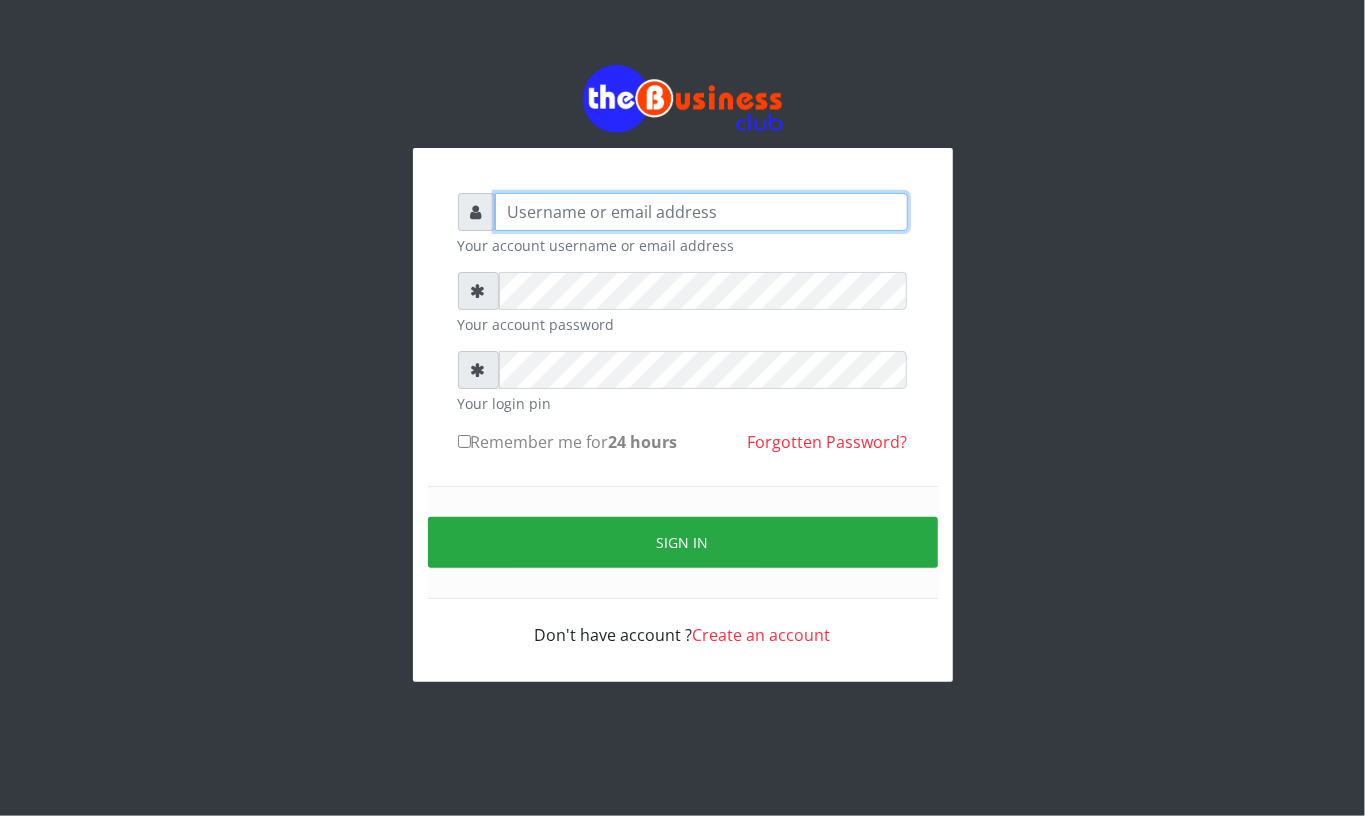 type on "Mavincio" 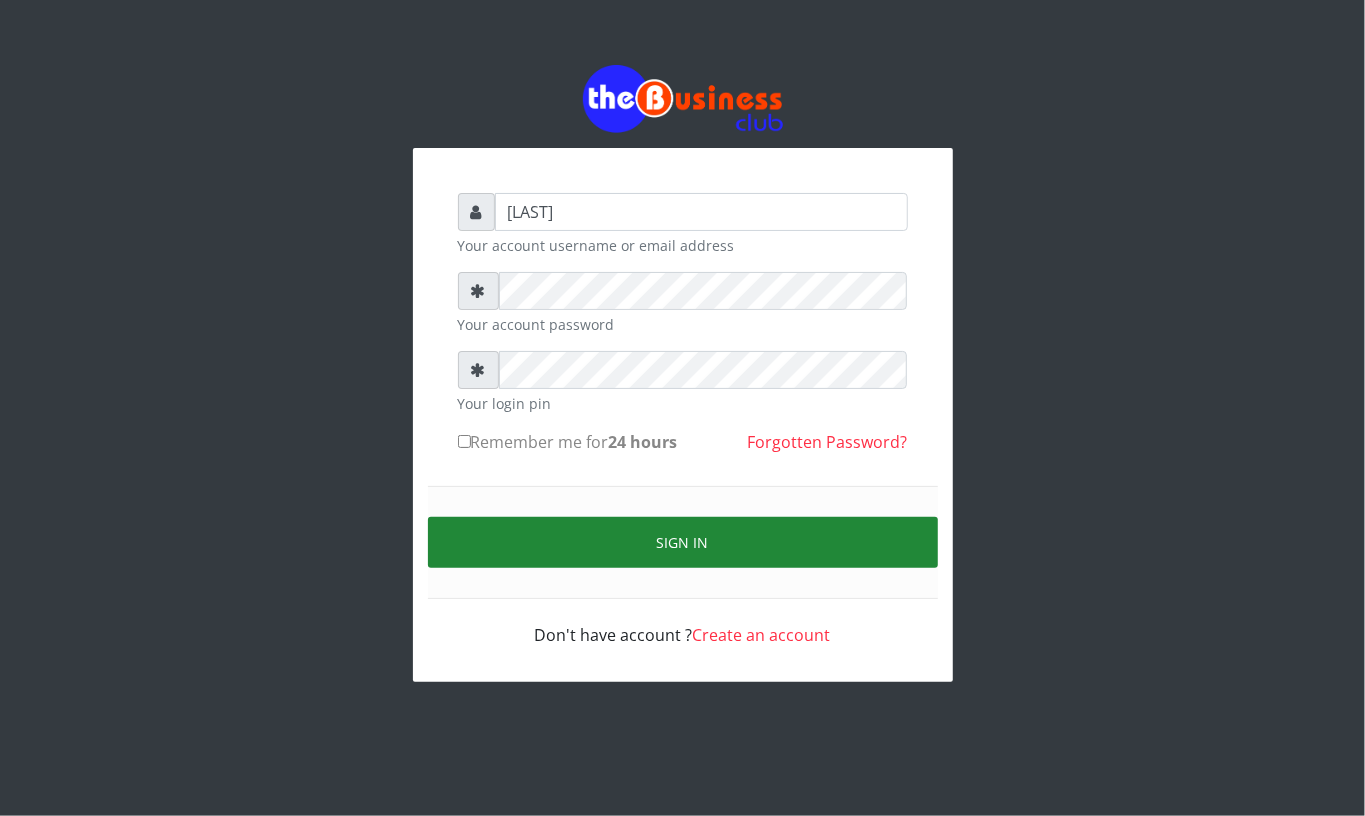 click on "Sign in" at bounding box center (683, 542) 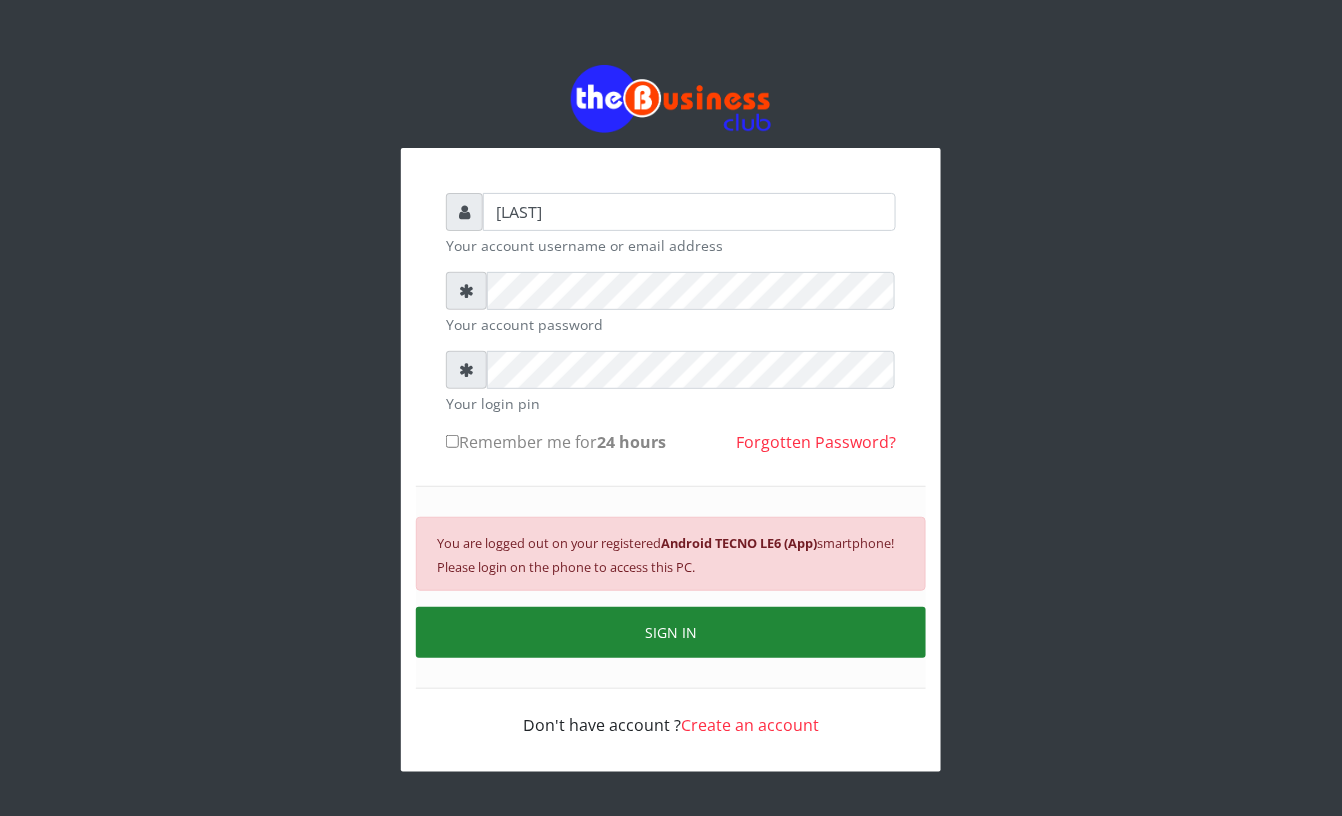click on "SIGN IN" at bounding box center [671, 632] 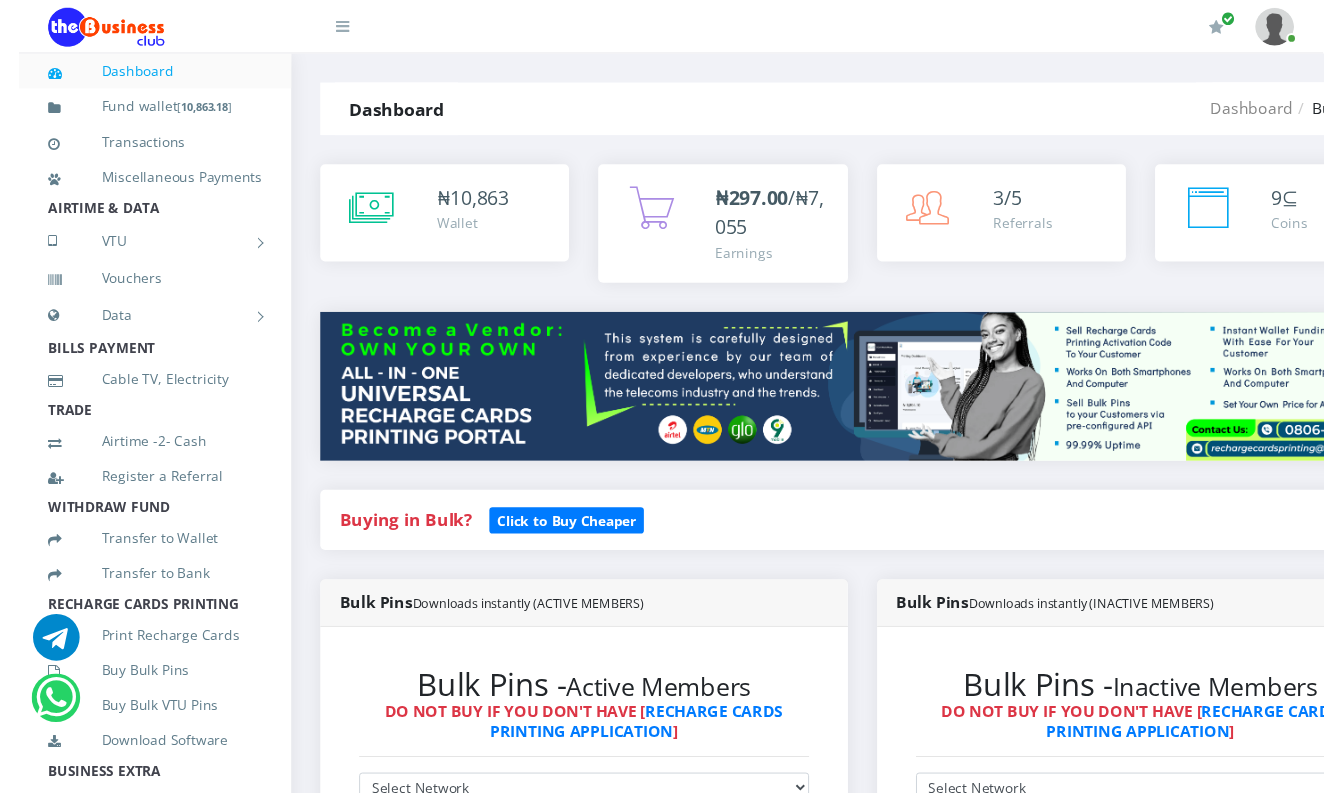 scroll, scrollTop: 837, scrollLeft: 0, axis: vertical 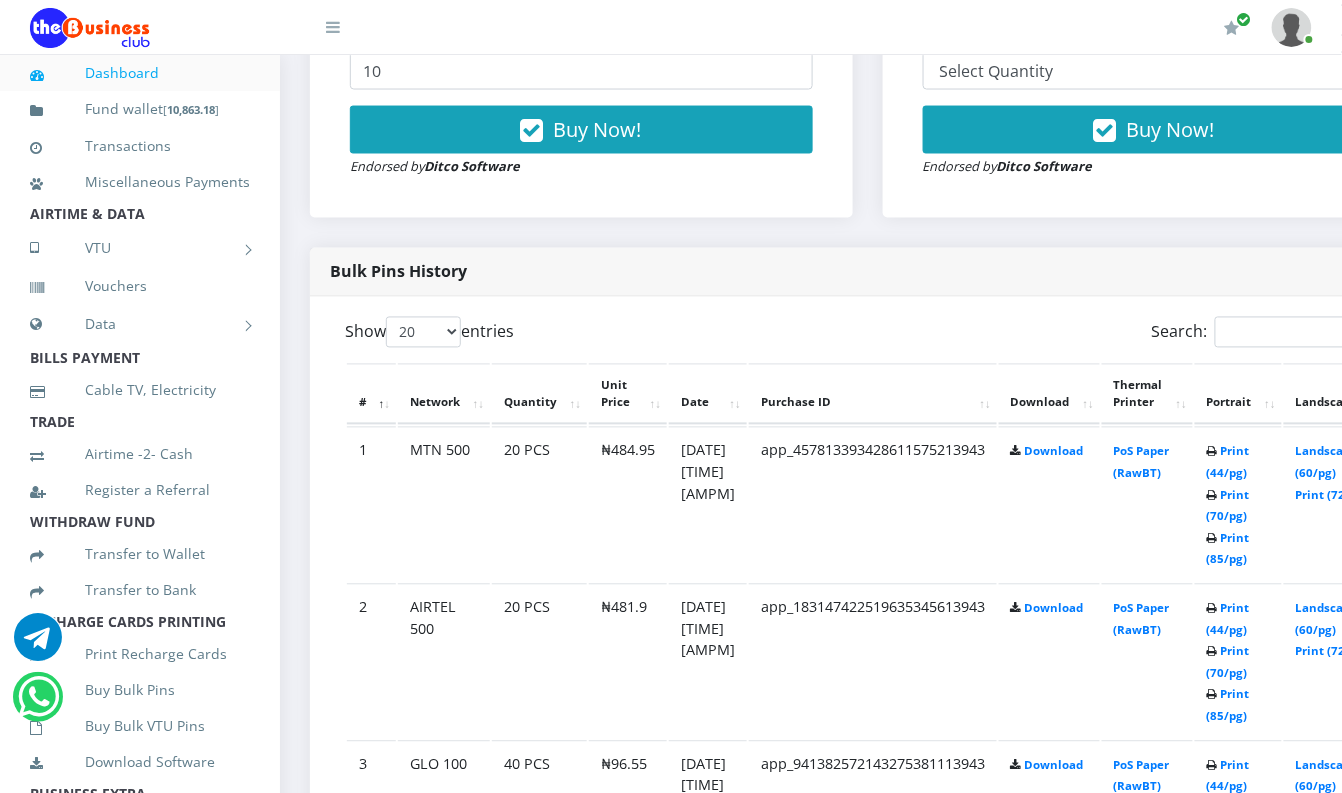 click on "Dashboard
Fund wallet  [ 10,863.18 ]
Transactions
Miscellaneous Payments
AIRTIME & DATA
VTU
Nigerian VTU
International VTU
Vouchers
Data
Shared Data
Data Bundle
TRADE" at bounding box center (671, 1520) 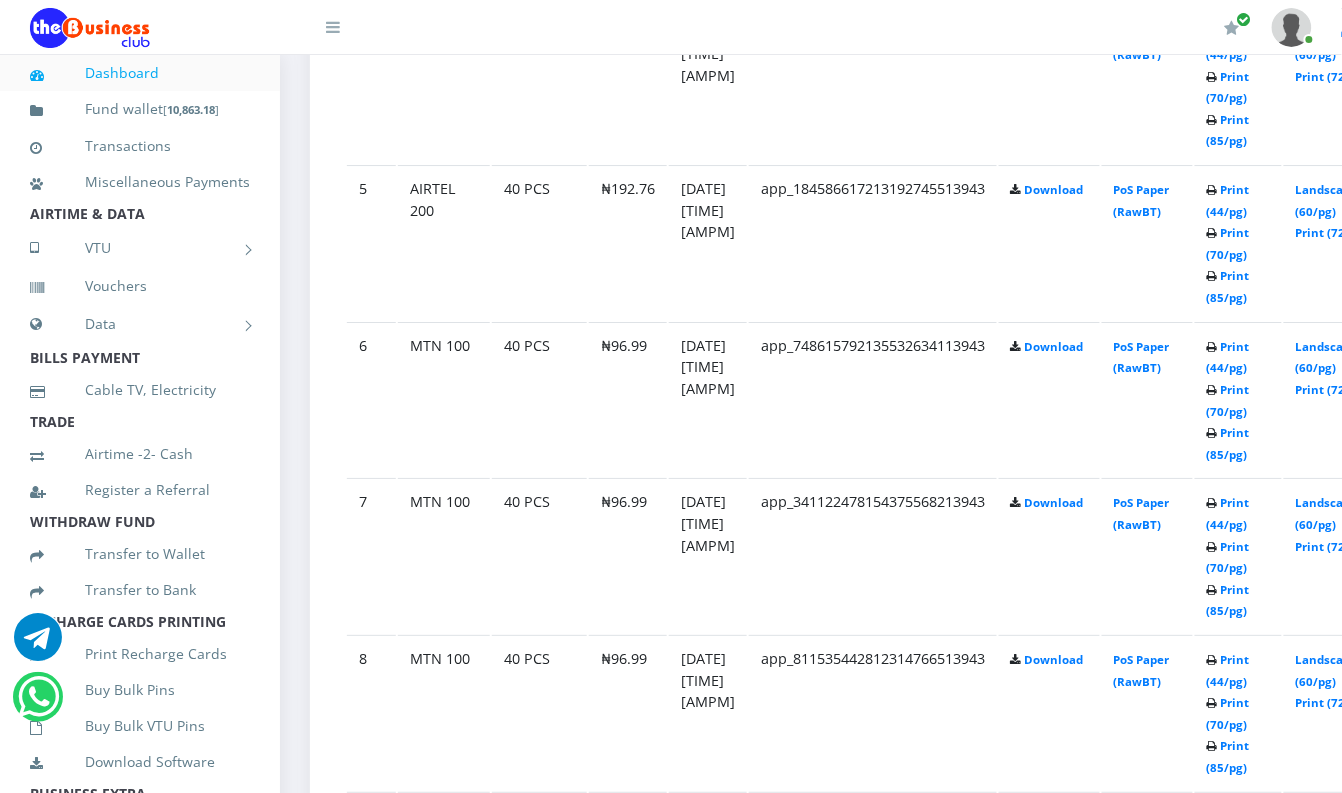 scroll, scrollTop: 1780, scrollLeft: 0, axis: vertical 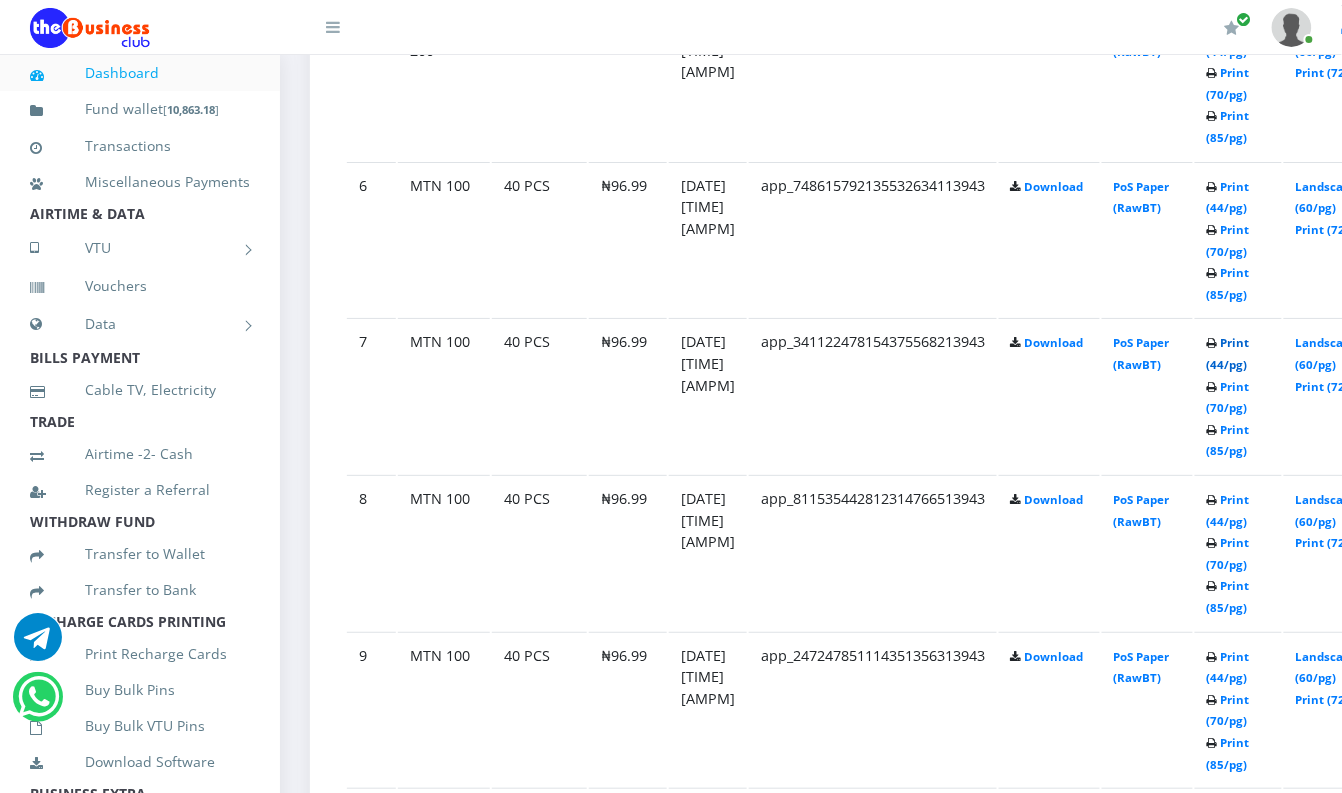 click on "Print (44/pg)" at bounding box center [1228, 353] 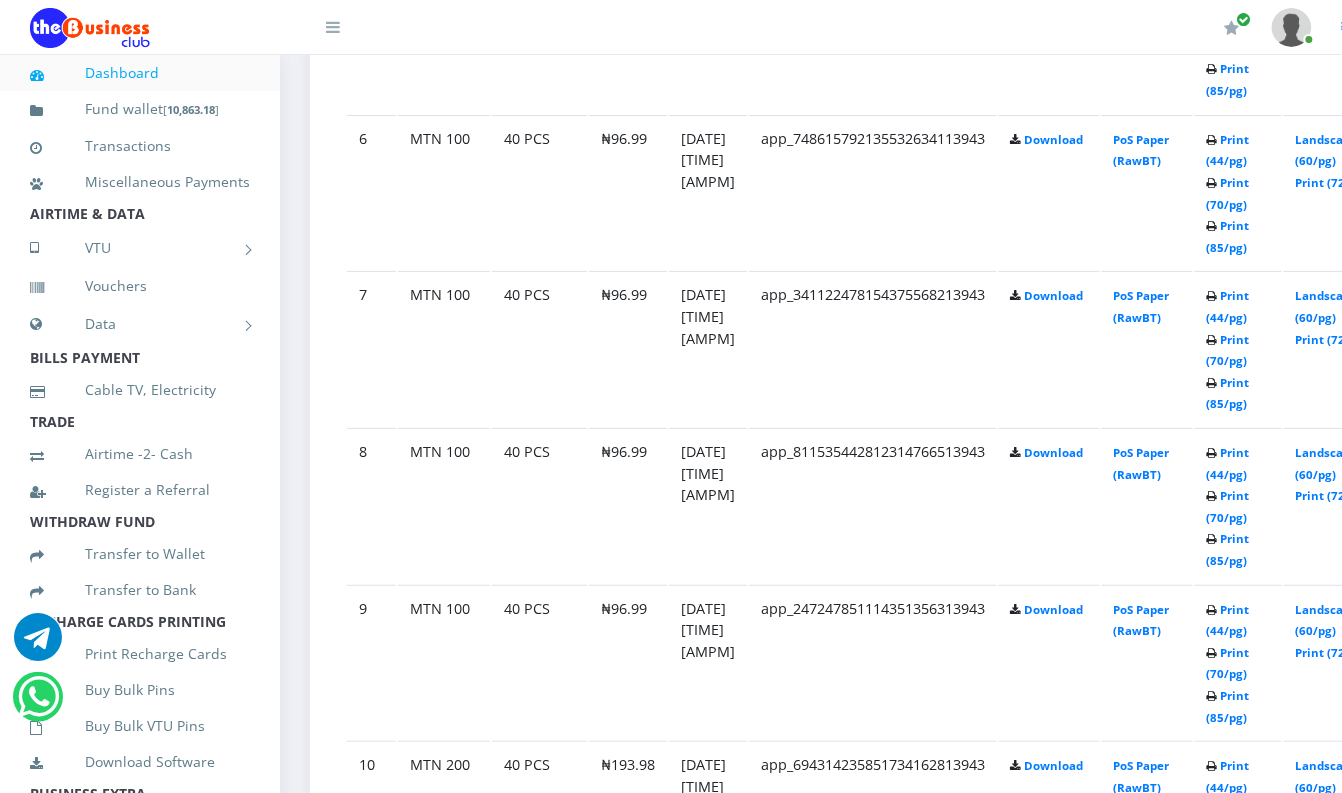 scroll, scrollTop: 1933, scrollLeft: 0, axis: vertical 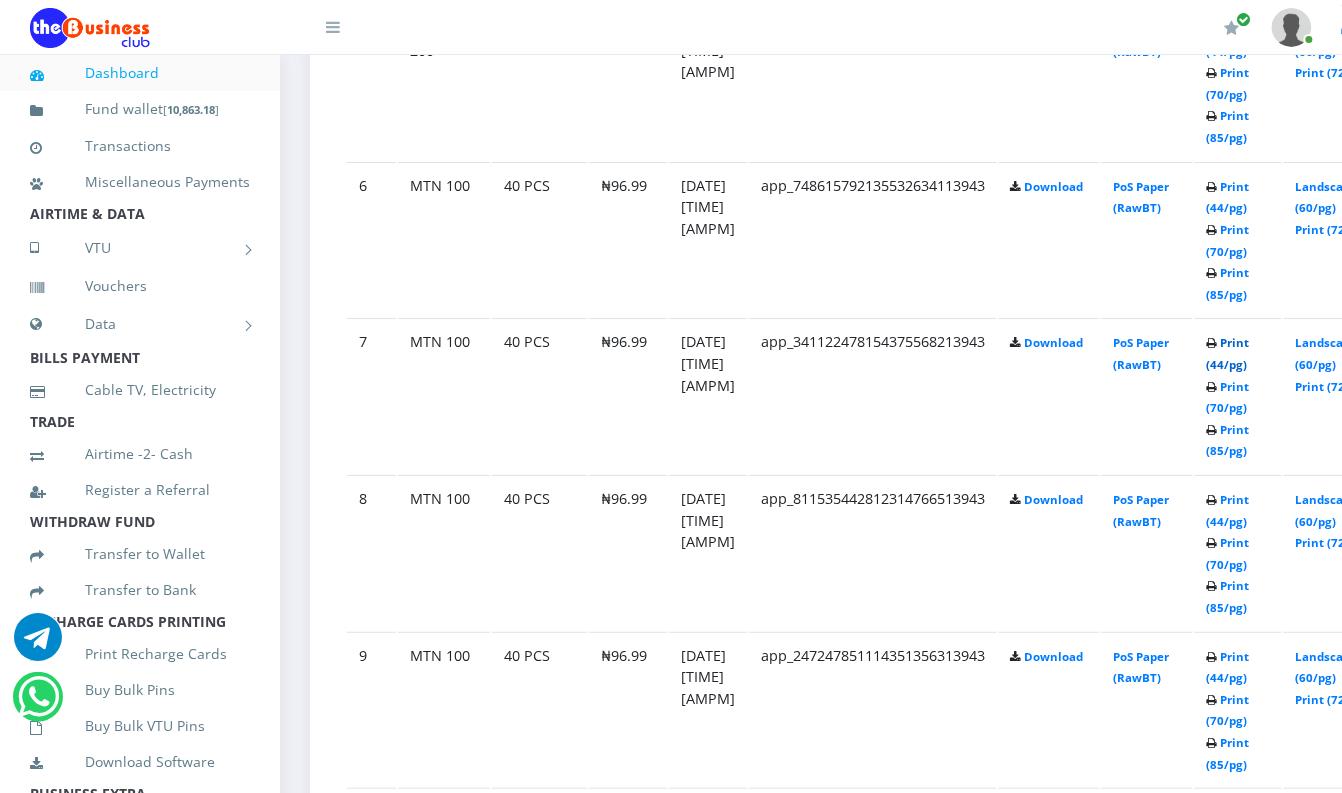 click on "Print (44/pg)" at bounding box center (1228, 353) 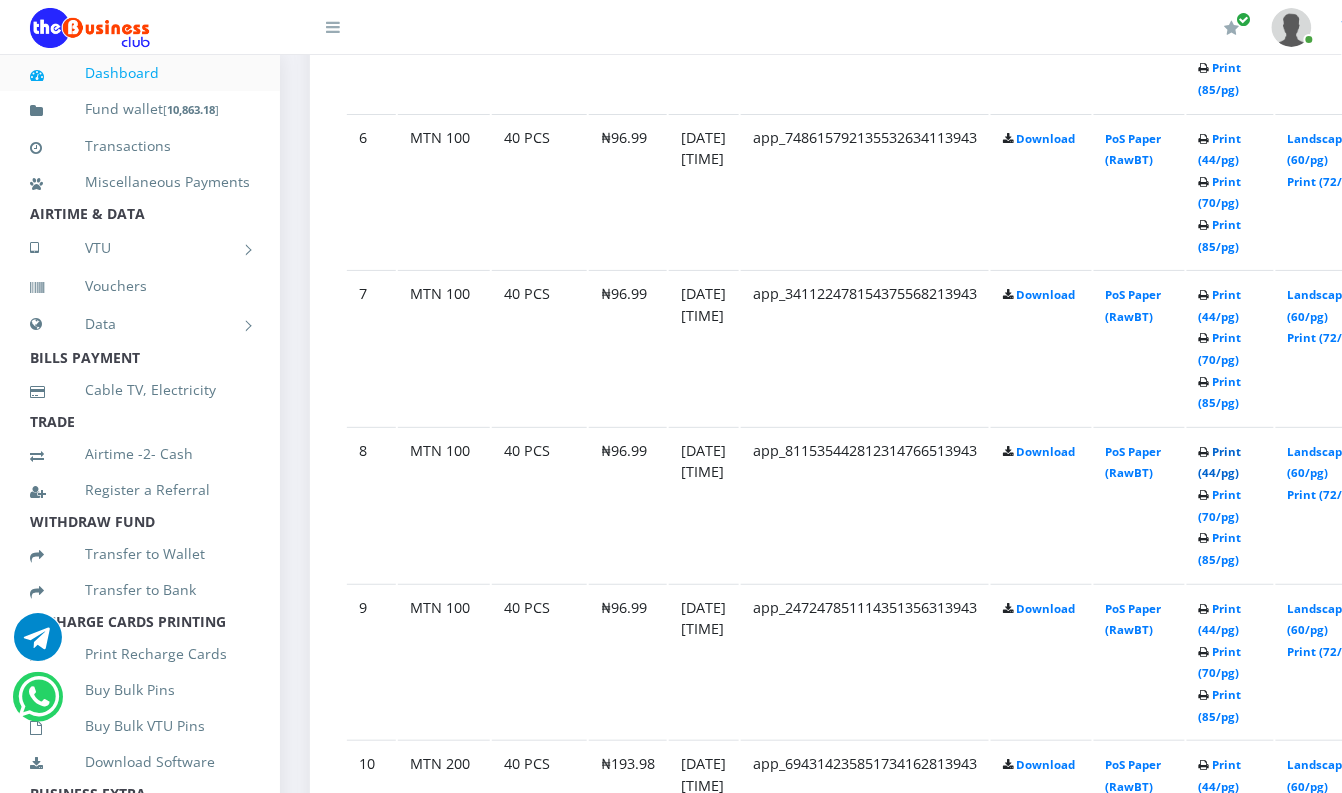 scroll, scrollTop: 1886, scrollLeft: 0, axis: vertical 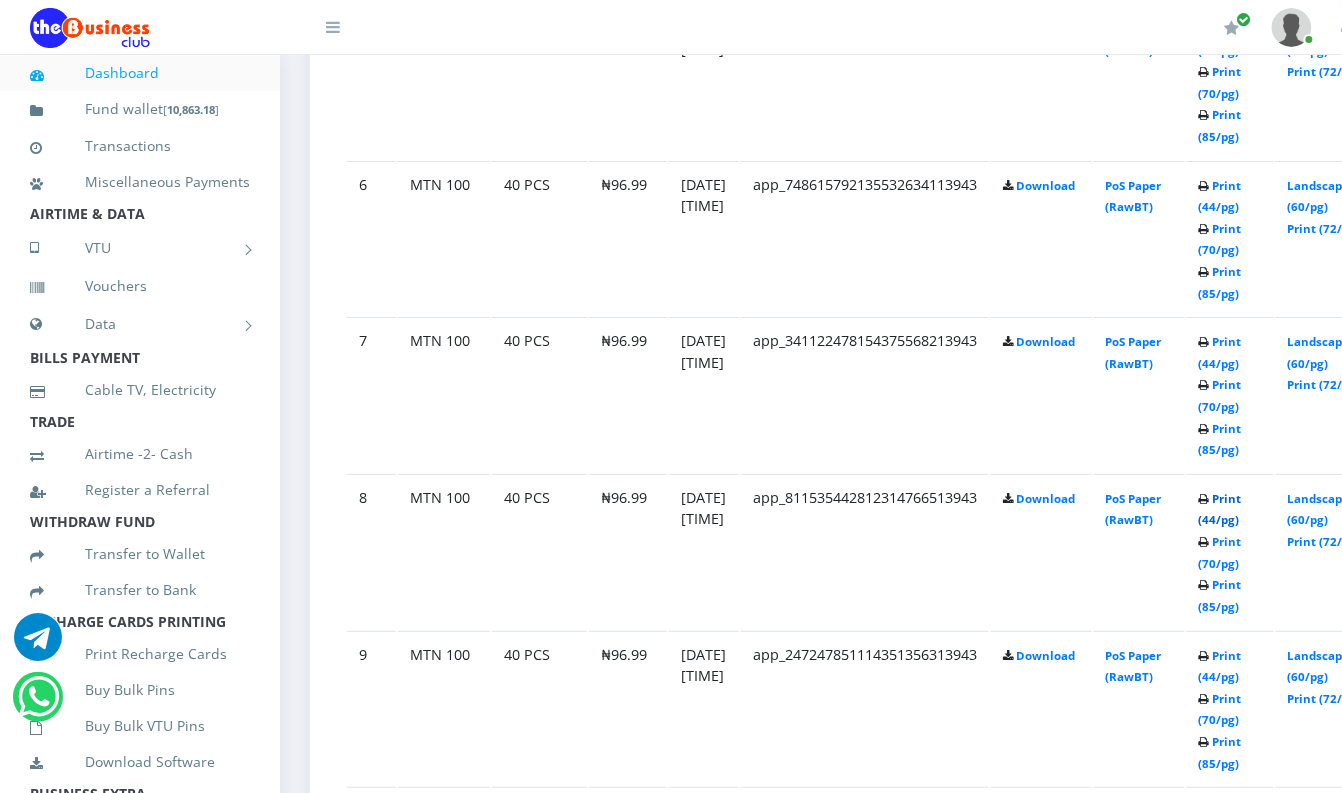 click on "Print (44/pg)" at bounding box center [1220, 509] 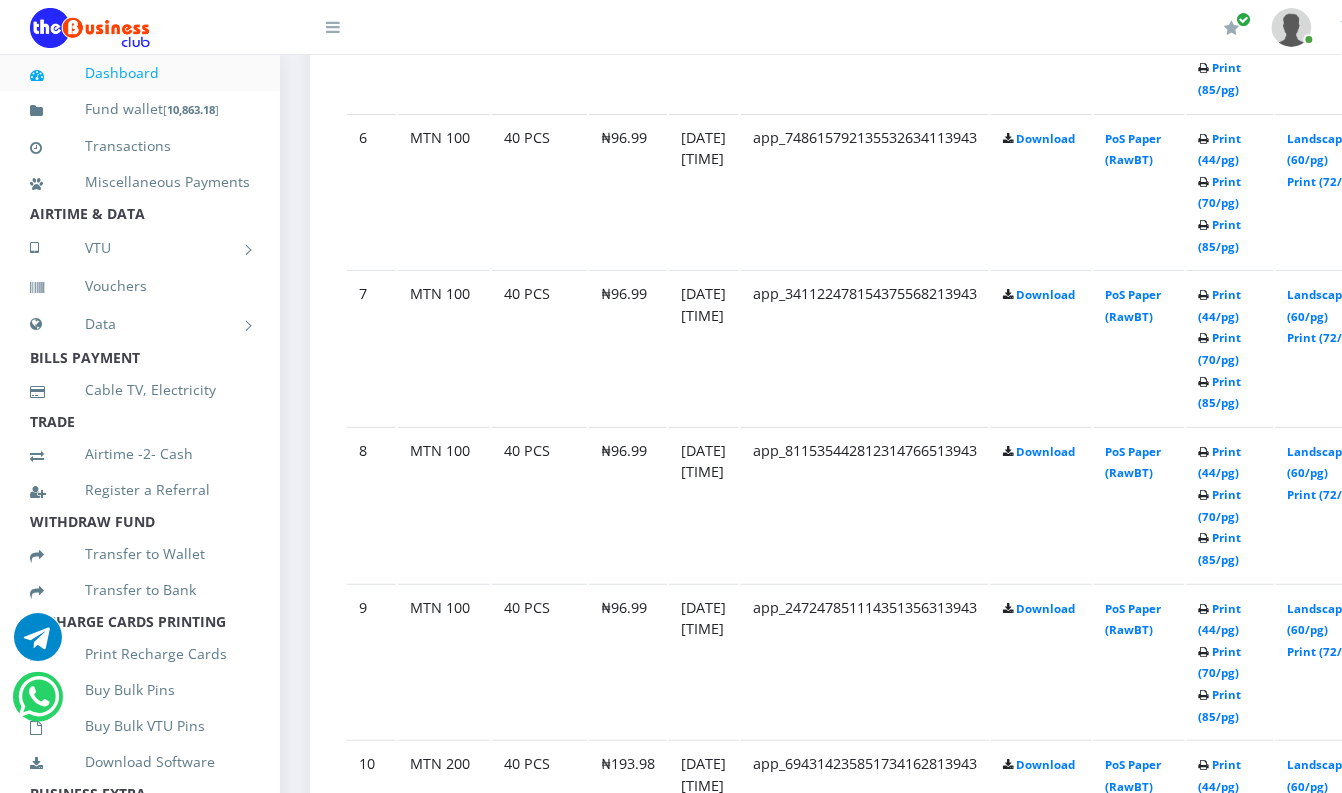 scroll, scrollTop: 1886, scrollLeft: 0, axis: vertical 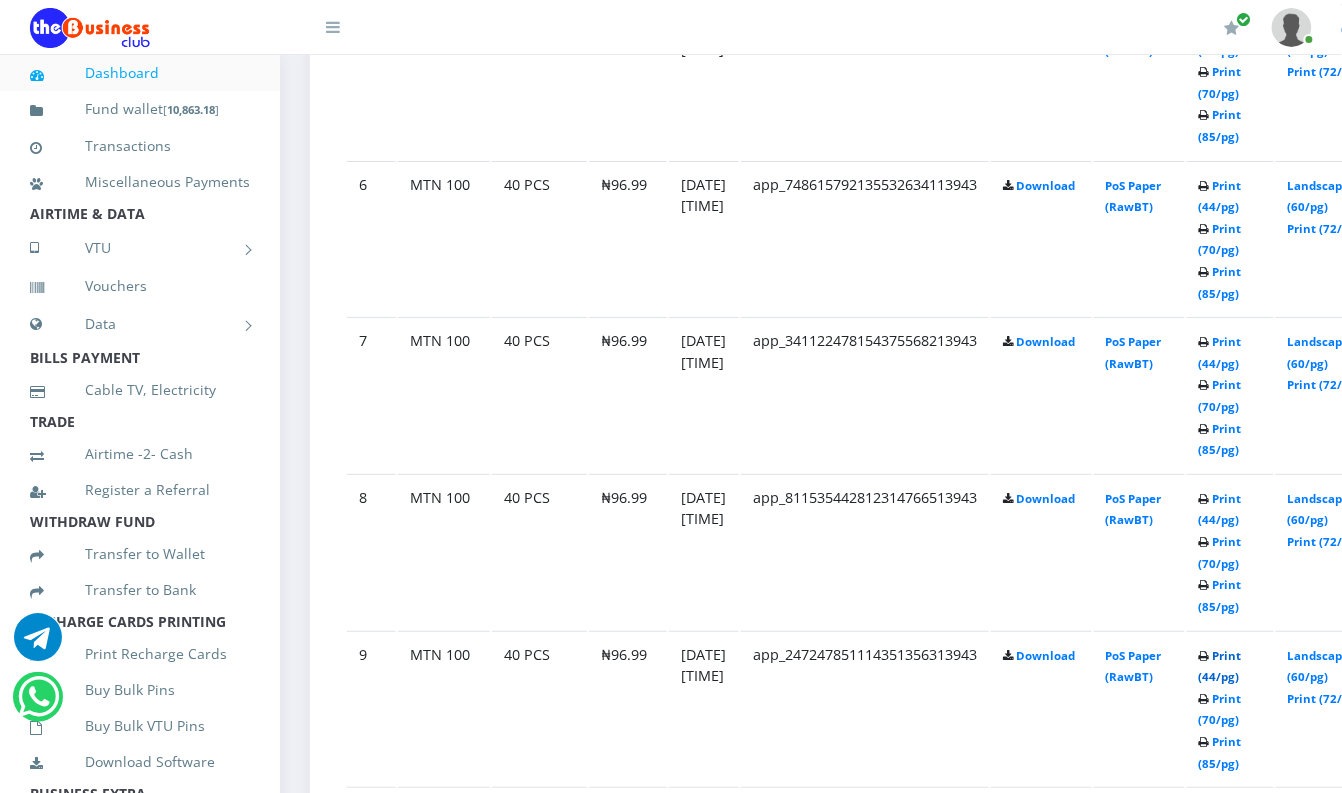 click on "Print (44/pg)" at bounding box center (1220, 666) 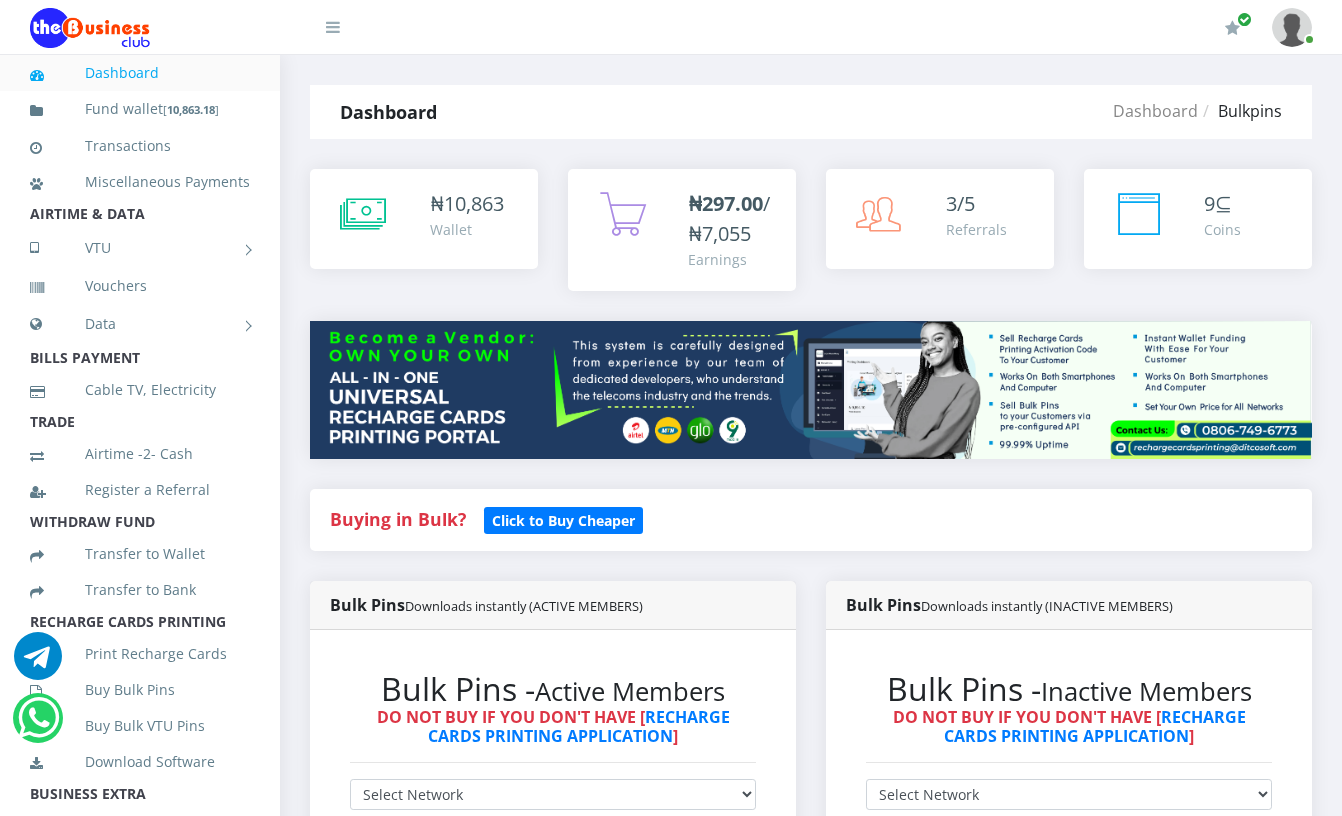 scroll, scrollTop: 1914, scrollLeft: 0, axis: vertical 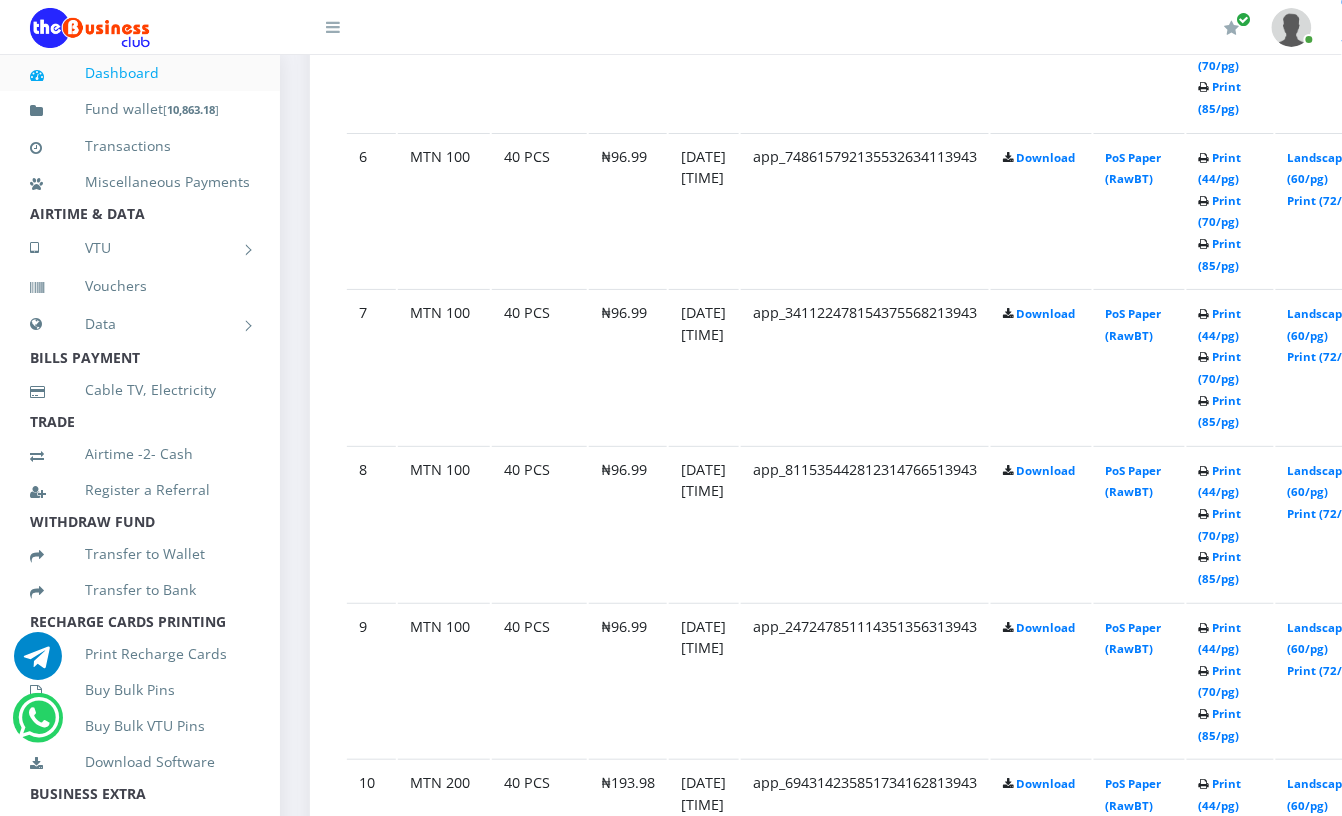 click on "PoS Paper (RawBT)" at bounding box center [1139, -574] 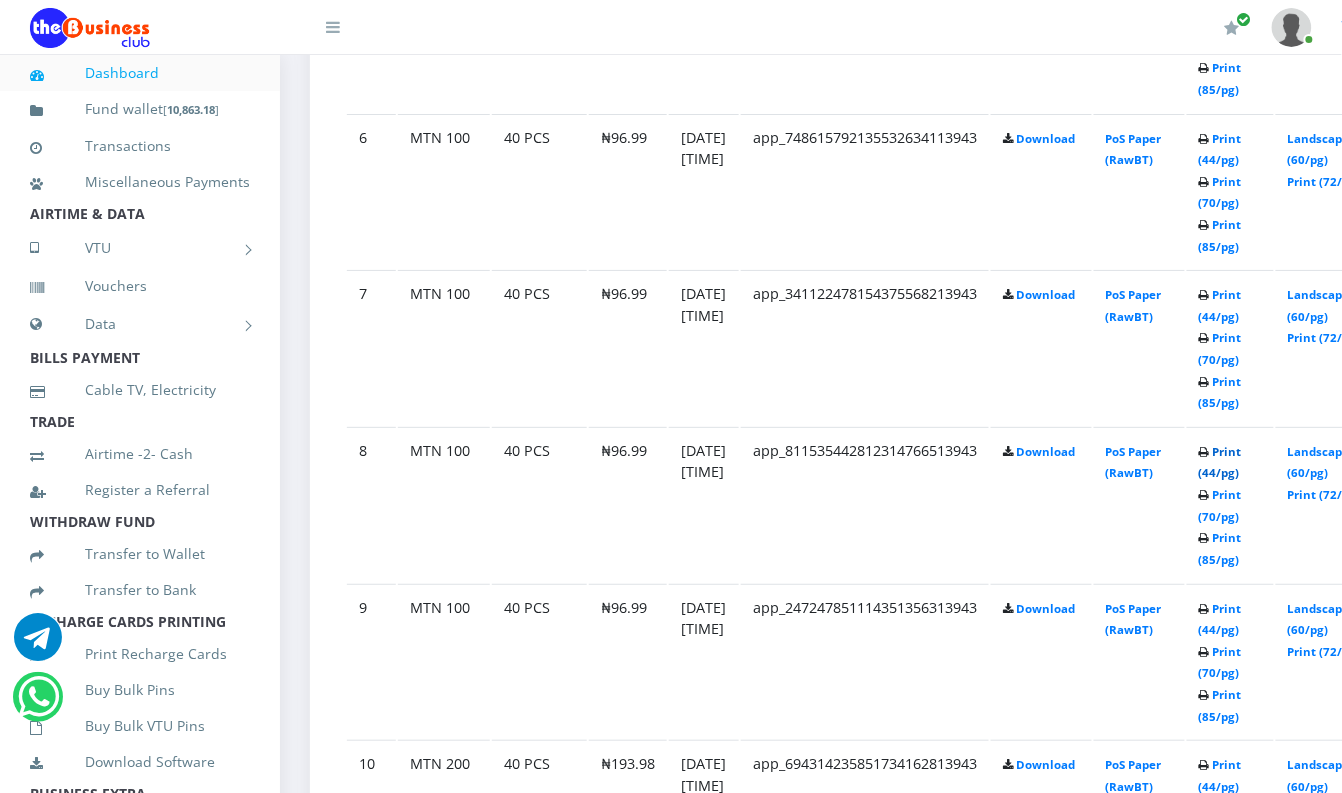 scroll, scrollTop: 1886, scrollLeft: 0, axis: vertical 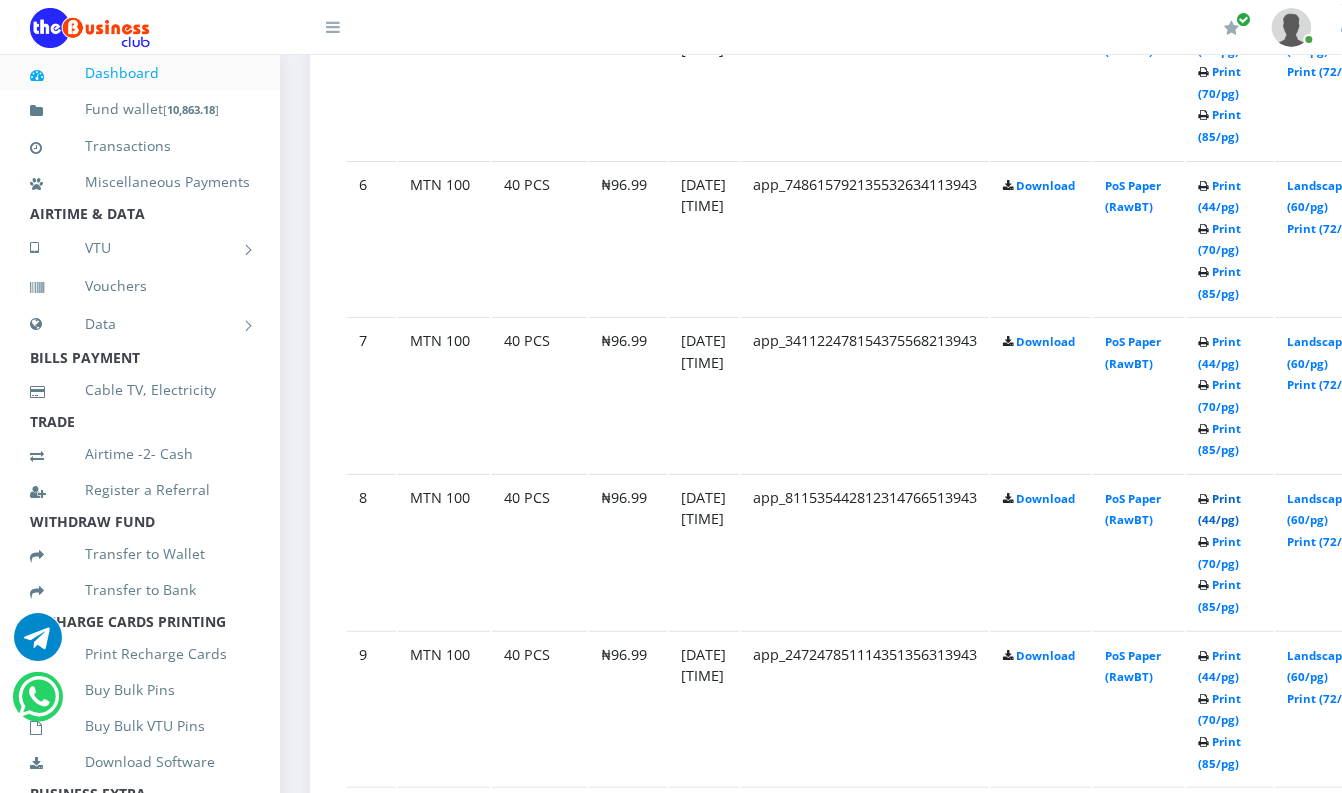 click on "Print (44/pg)   Print (70/pg)   Print (85/pg)" at bounding box center [1230, -546] 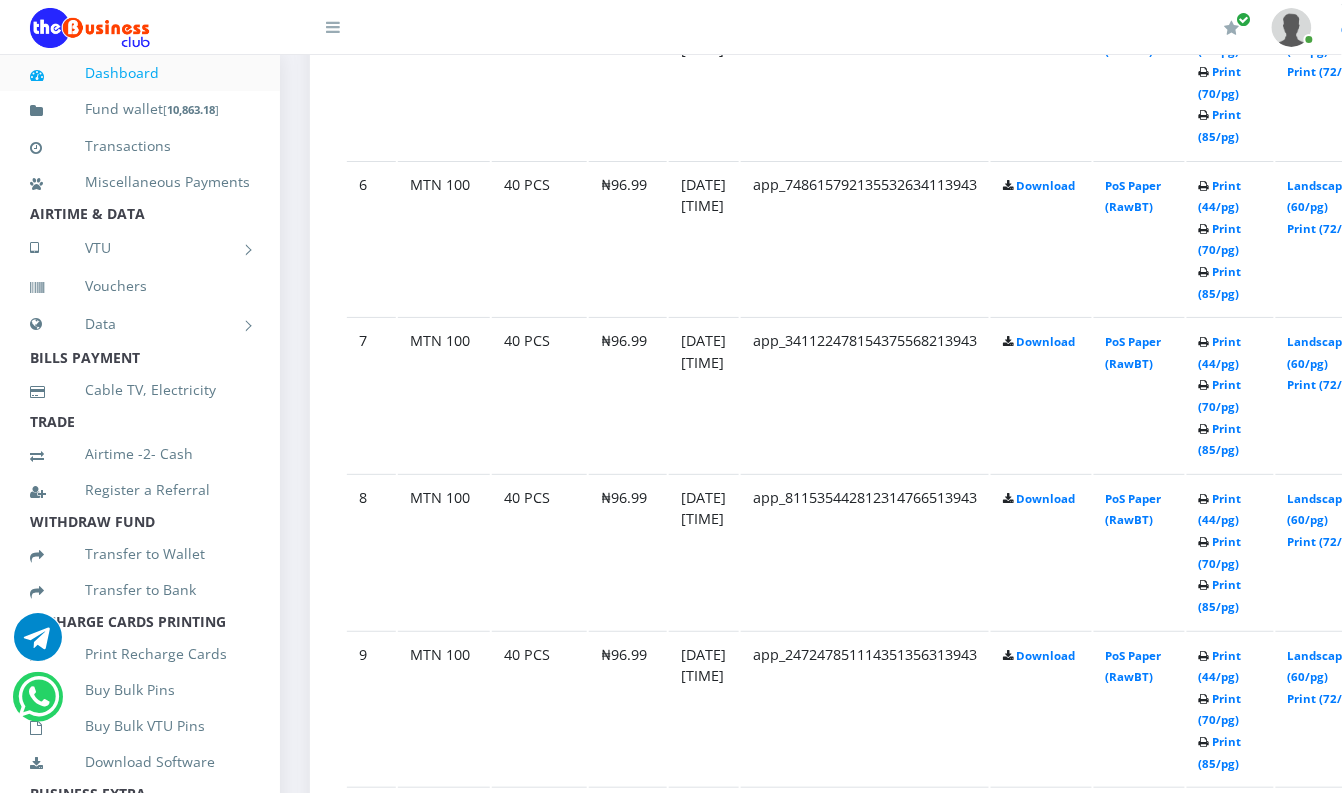 click on "Print (44/pg)   Print (70/pg)   Print (85/pg)" at bounding box center (1230, -546) 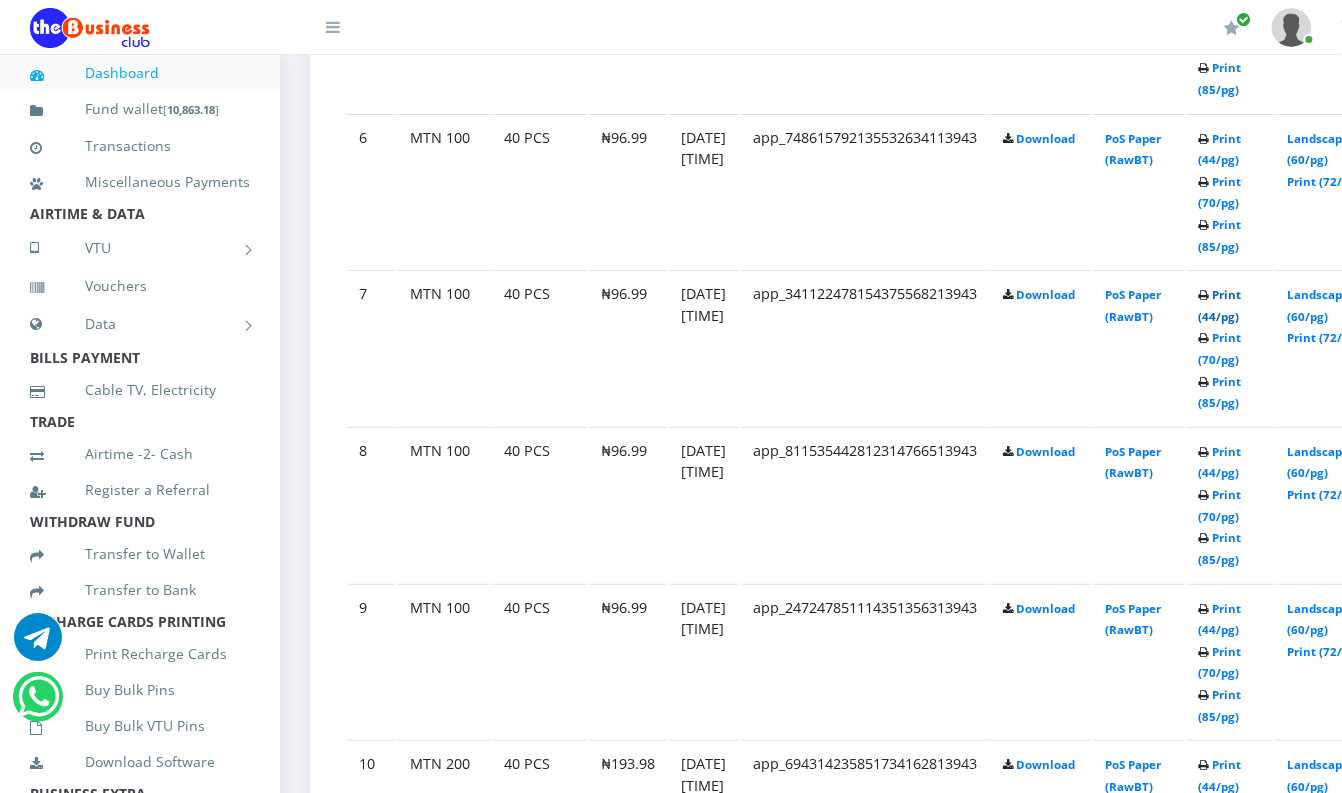 scroll, scrollTop: 1886, scrollLeft: 0, axis: vertical 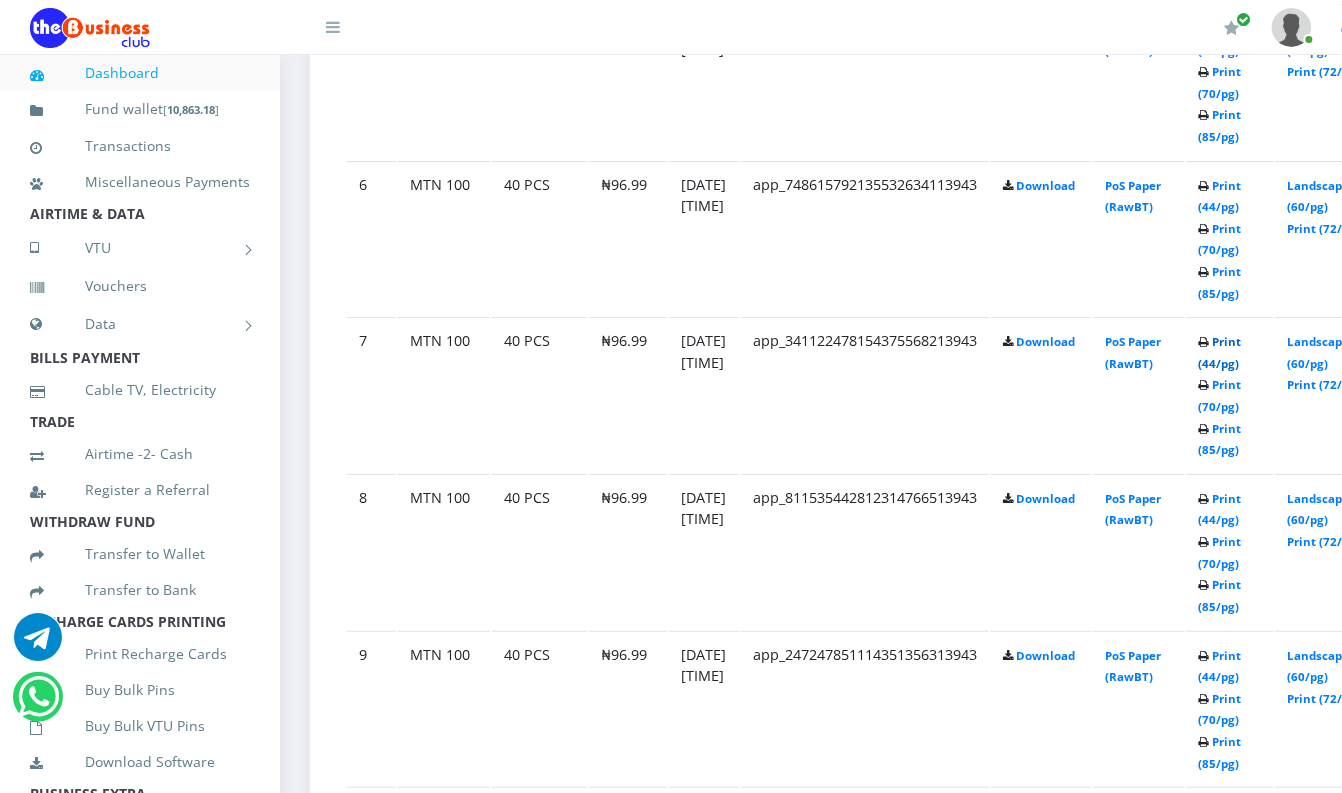 click on "Print (44/pg)" at bounding box center (1220, 352) 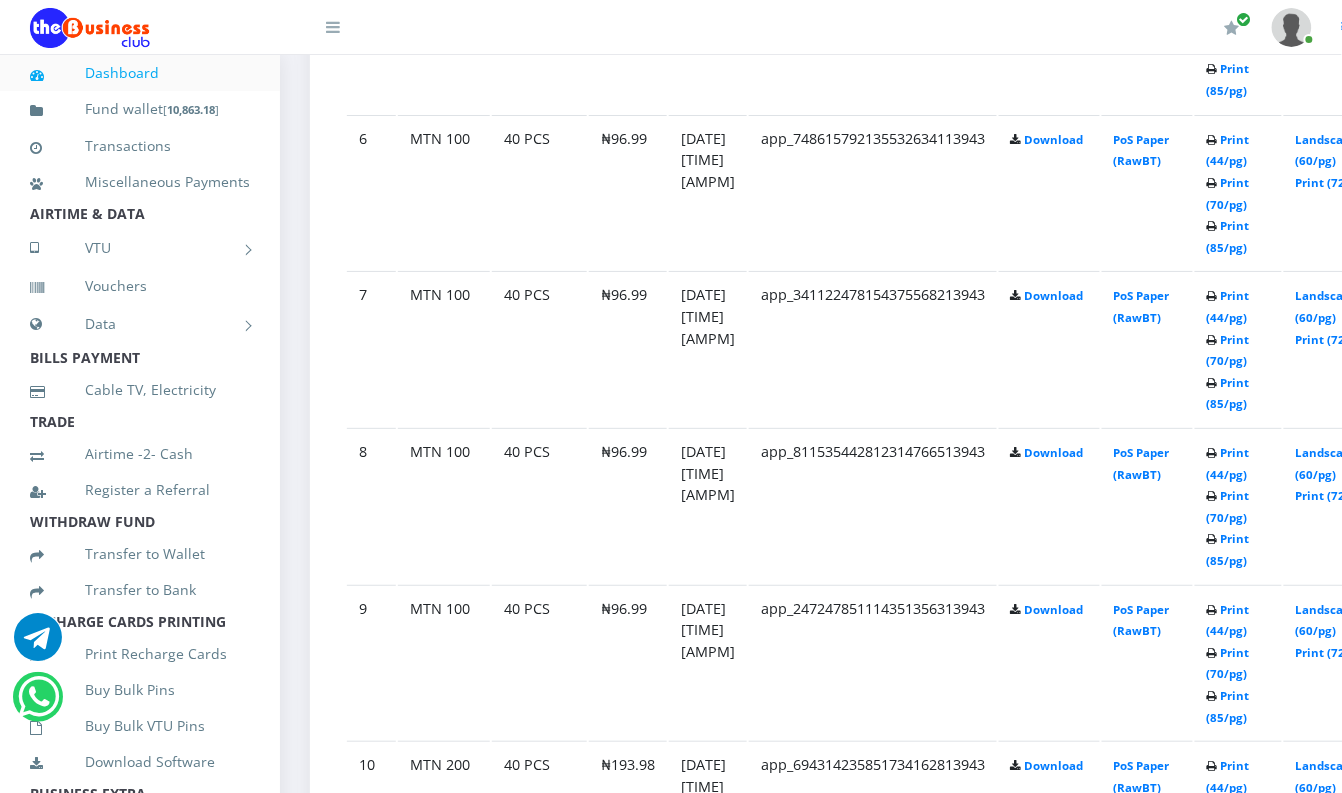 scroll, scrollTop: 1886, scrollLeft: 0, axis: vertical 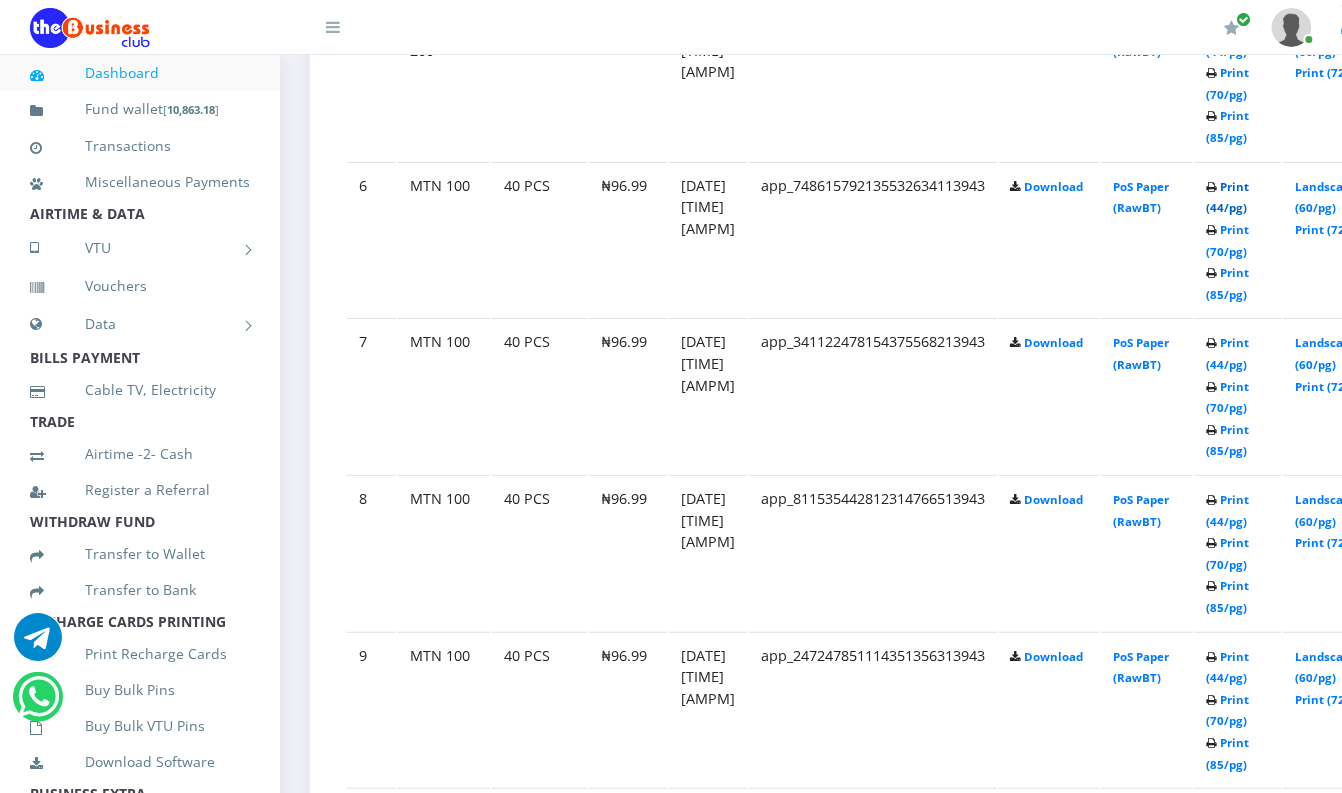 click on "Print (44/pg)" at bounding box center [1228, 197] 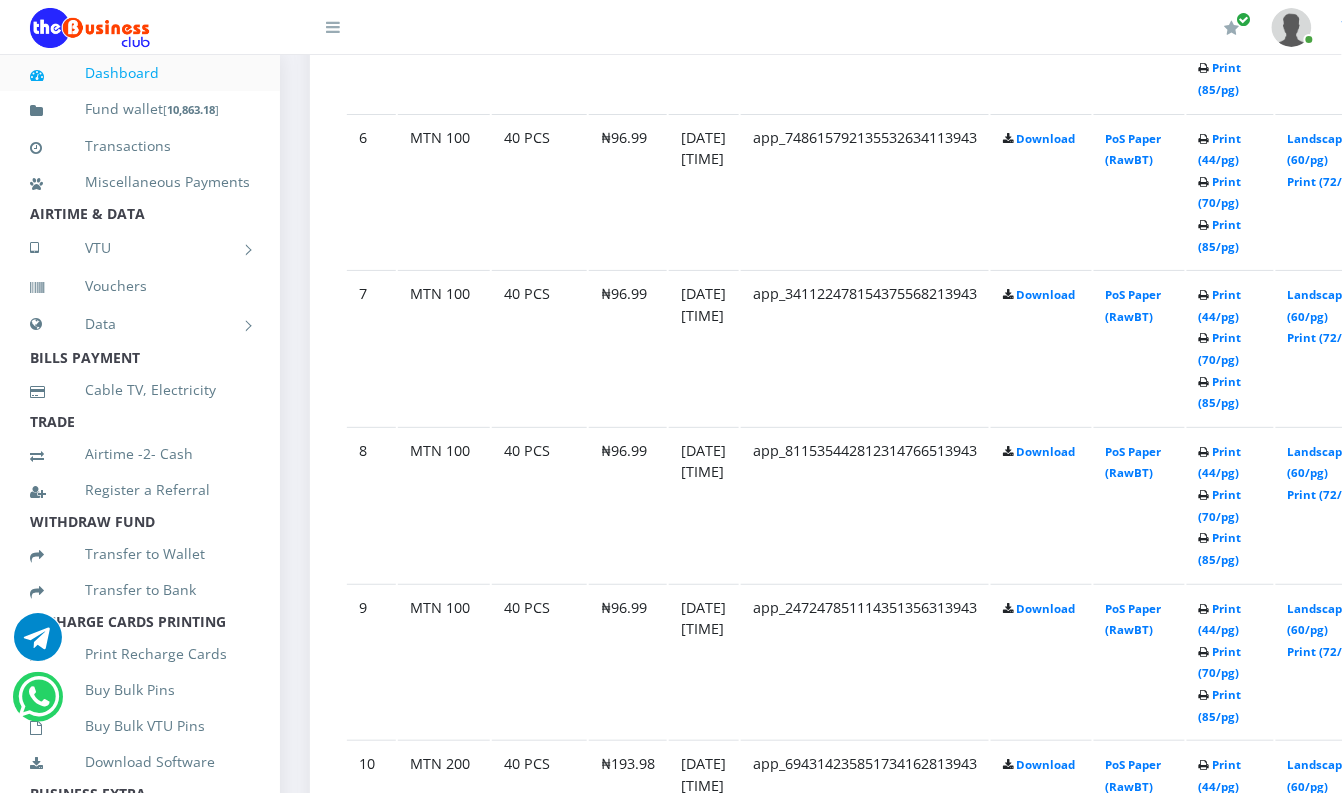 scroll, scrollTop: 1886, scrollLeft: 0, axis: vertical 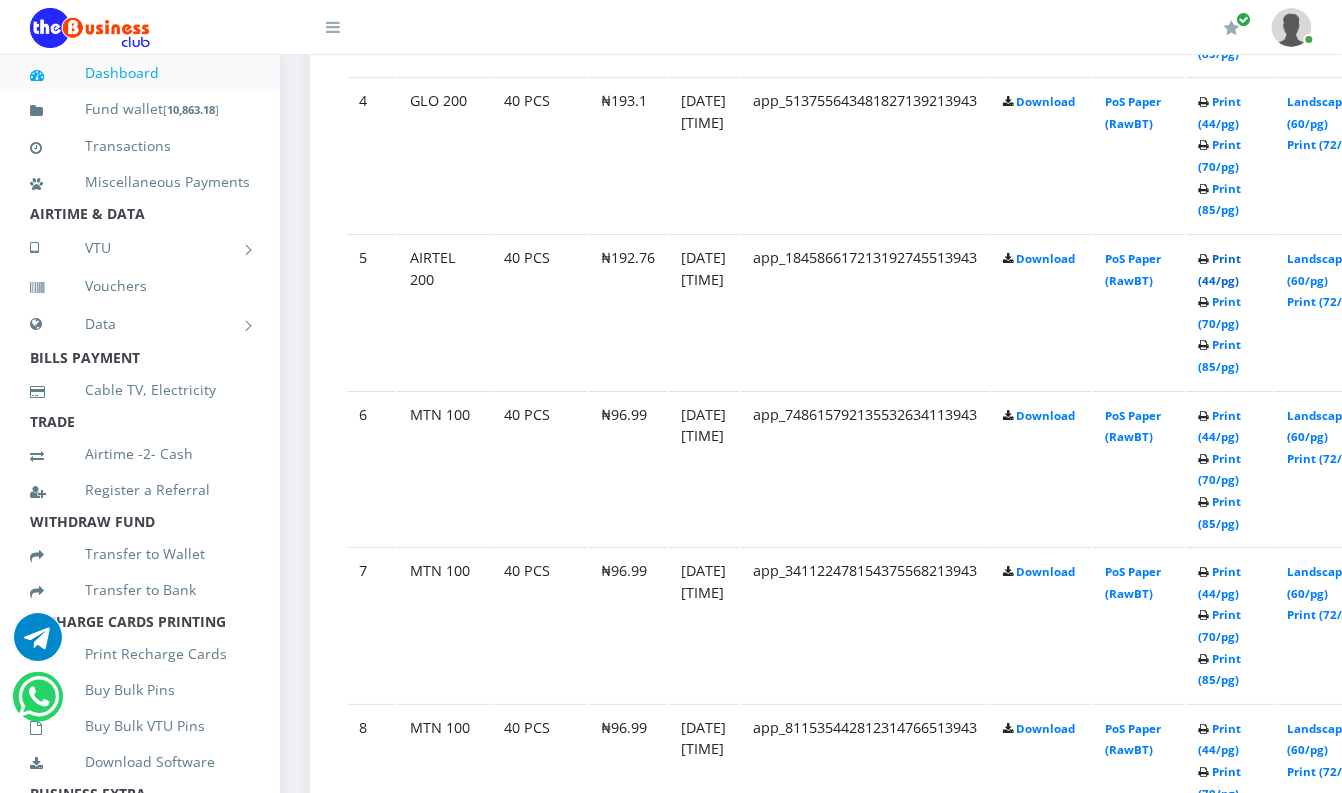 click on "Print (44/pg)" at bounding box center [1220, 269] 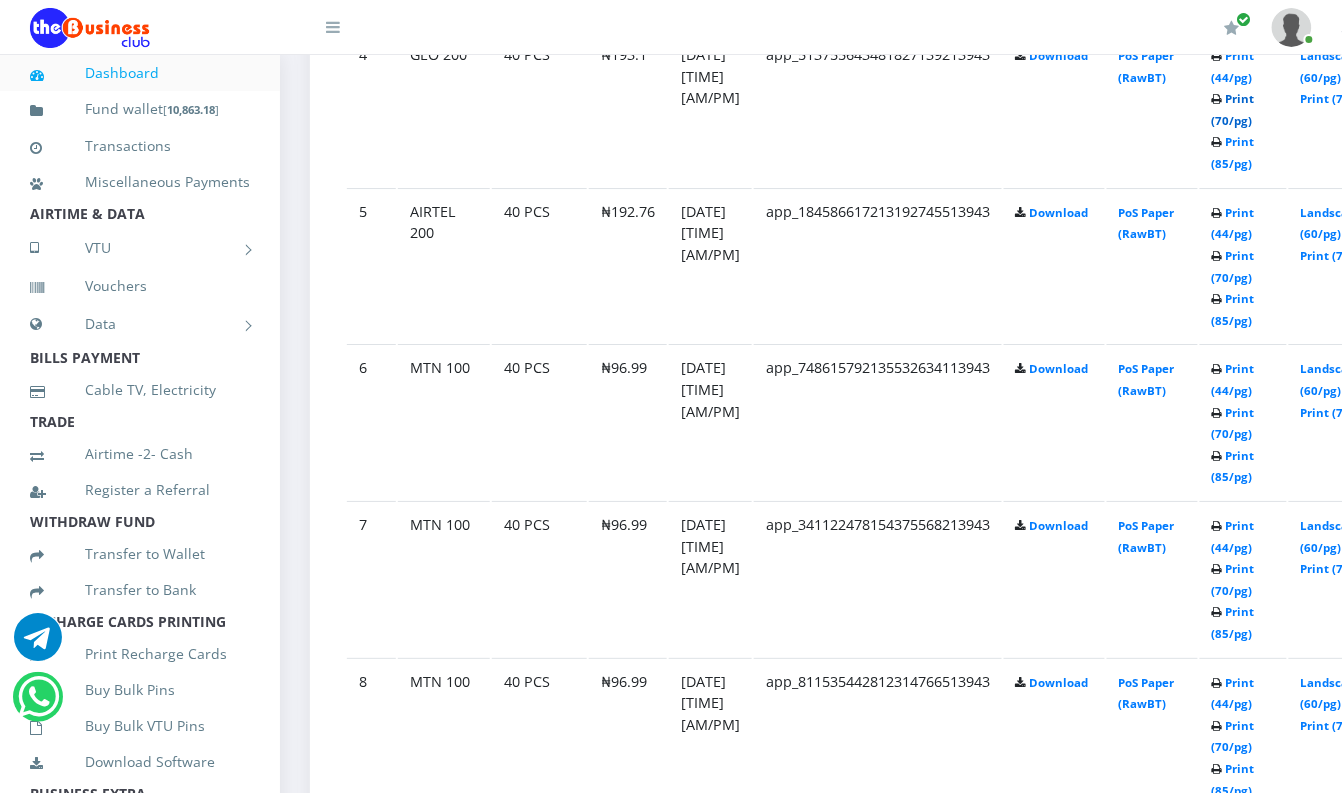 scroll, scrollTop: 0, scrollLeft: 0, axis: both 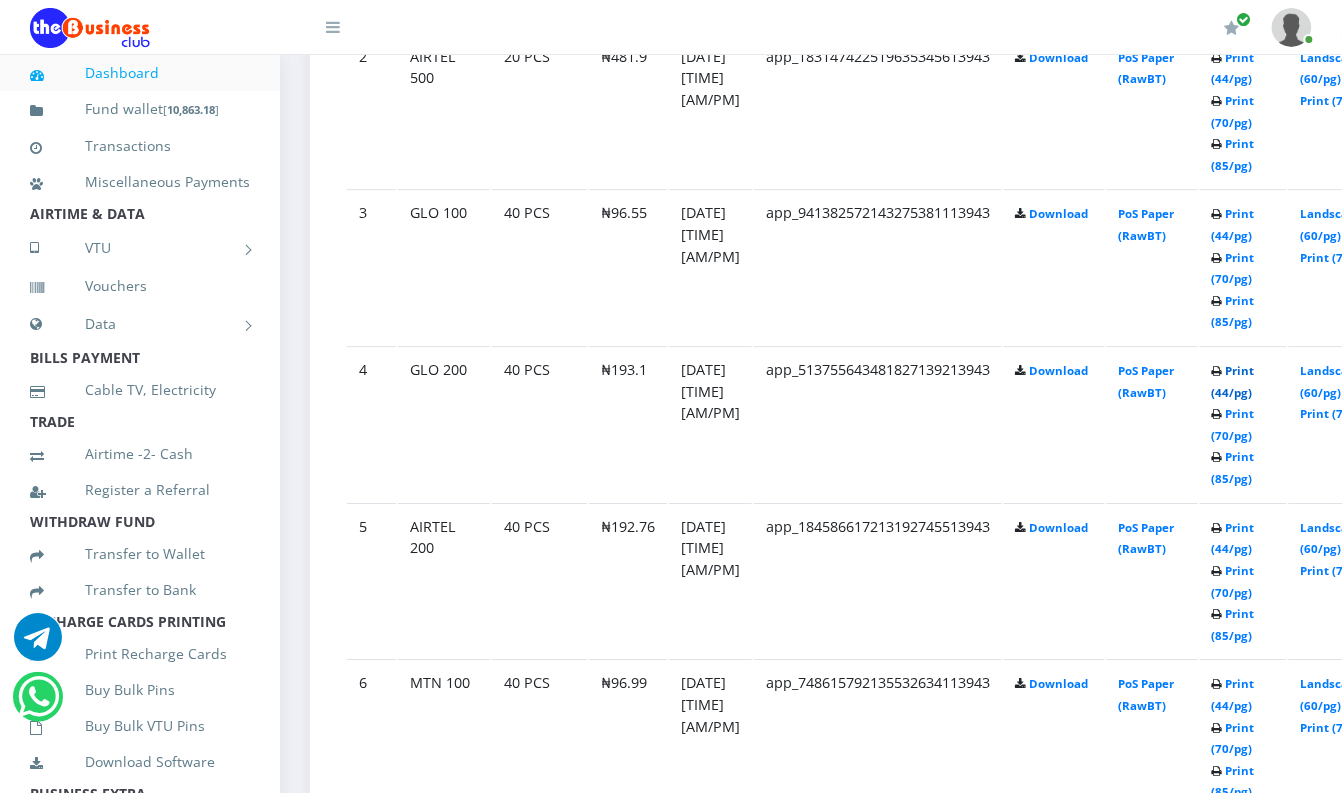 click on "Print (44/pg)" at bounding box center (1233, 381) 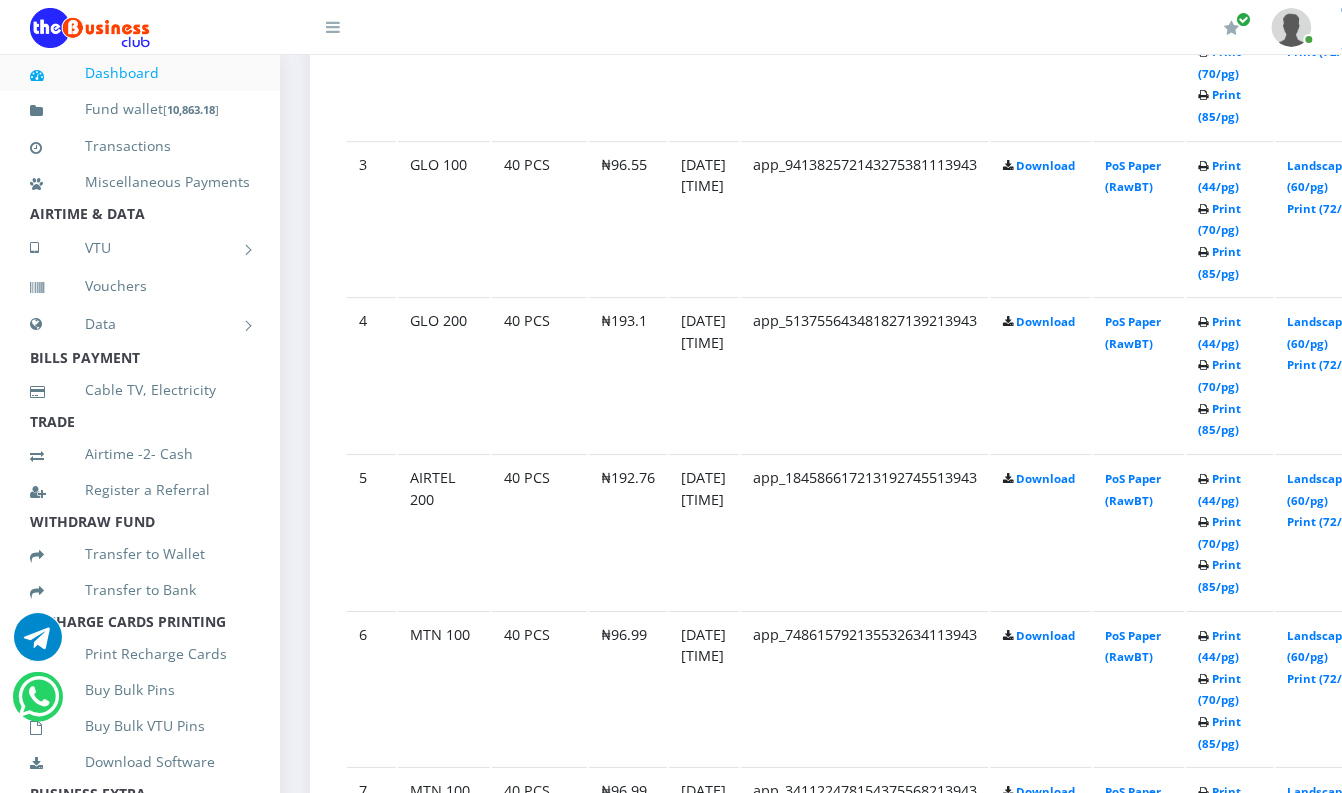 scroll, scrollTop: 1389, scrollLeft: 0, axis: vertical 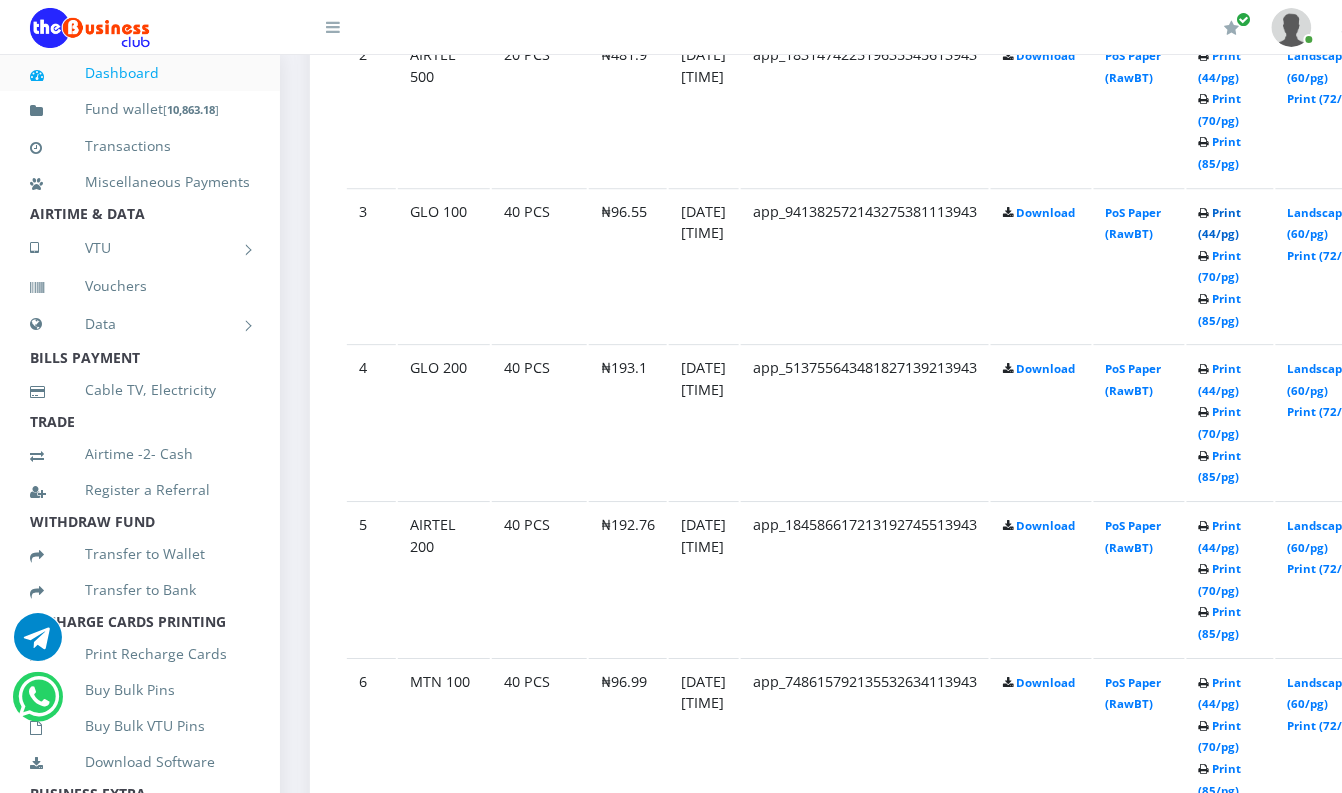 click on "Print (44/pg)" at bounding box center [1220, 223] 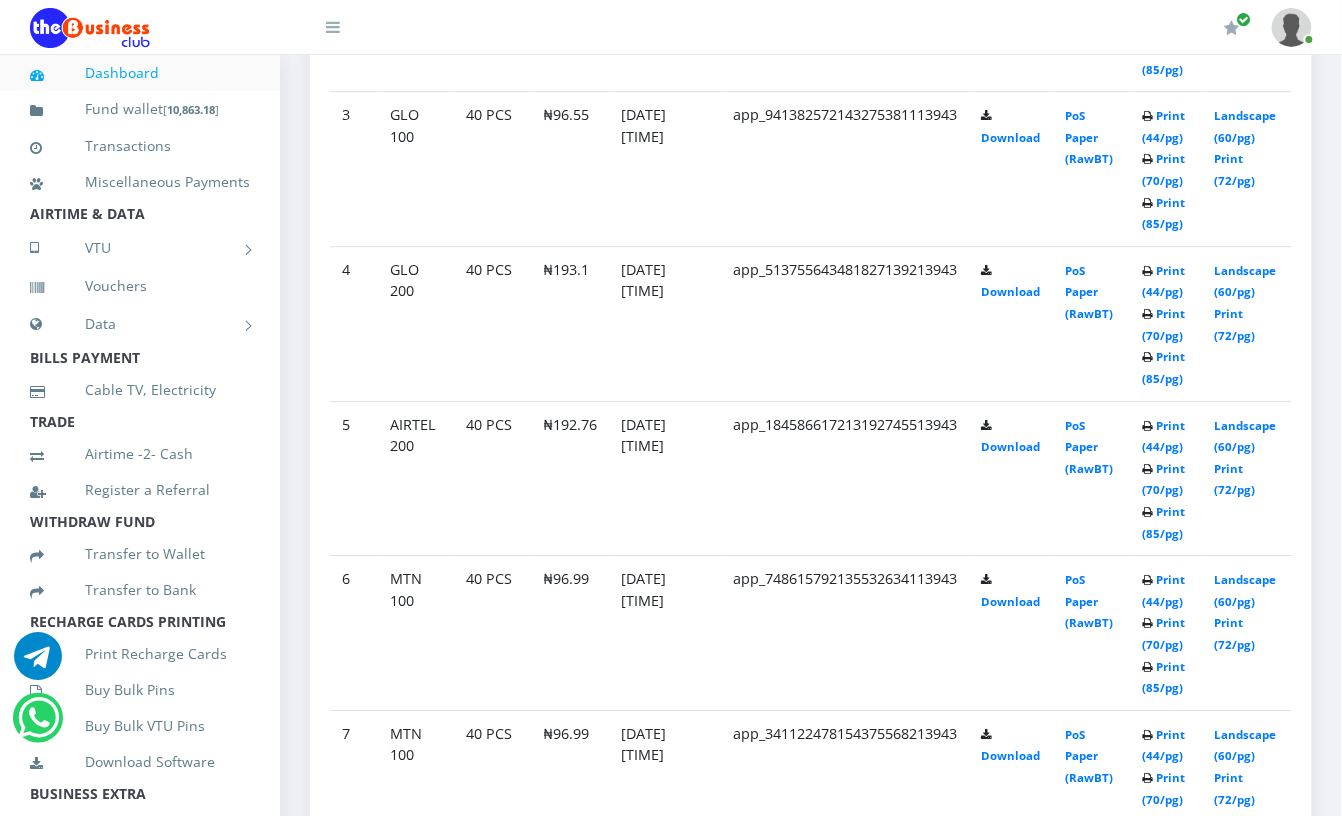 scroll, scrollTop: 1417, scrollLeft: 0, axis: vertical 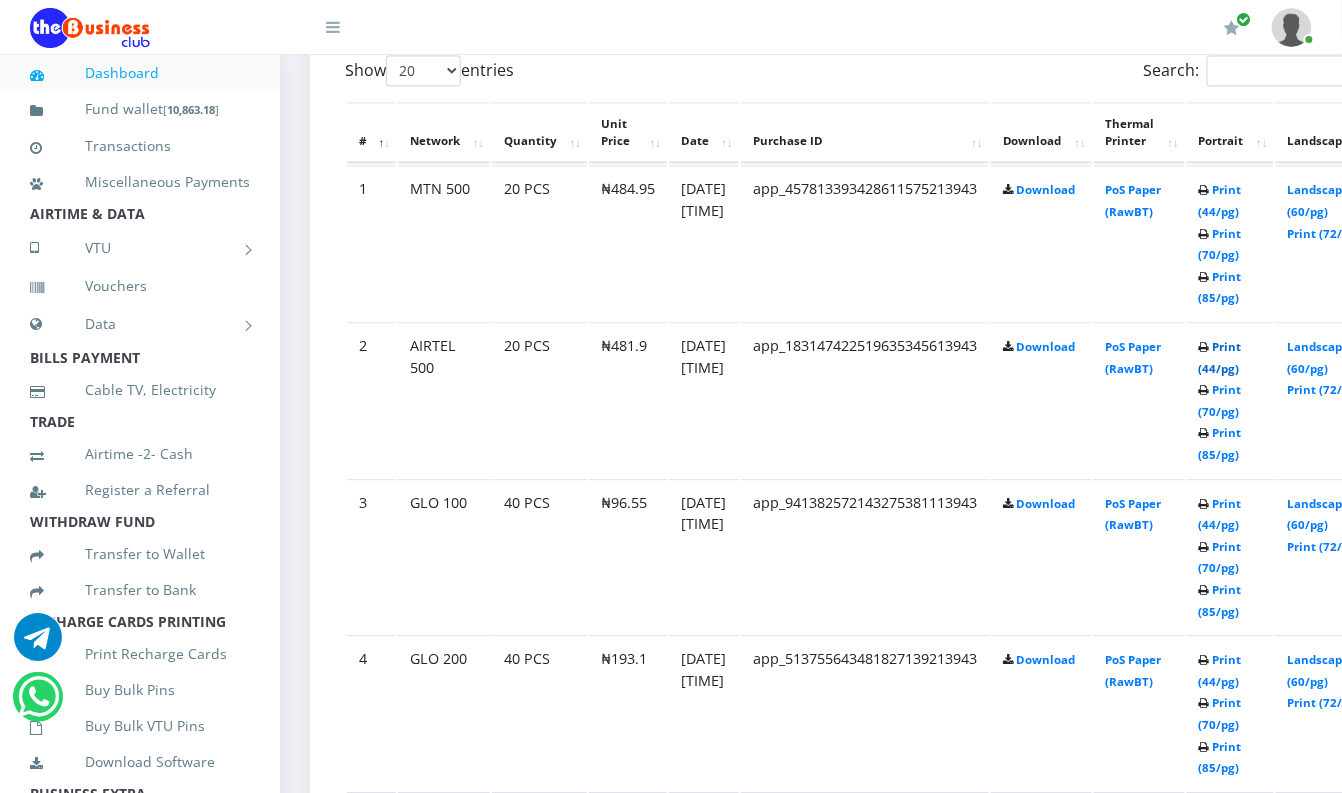 click on "Print (44/pg)" at bounding box center [1220, 357] 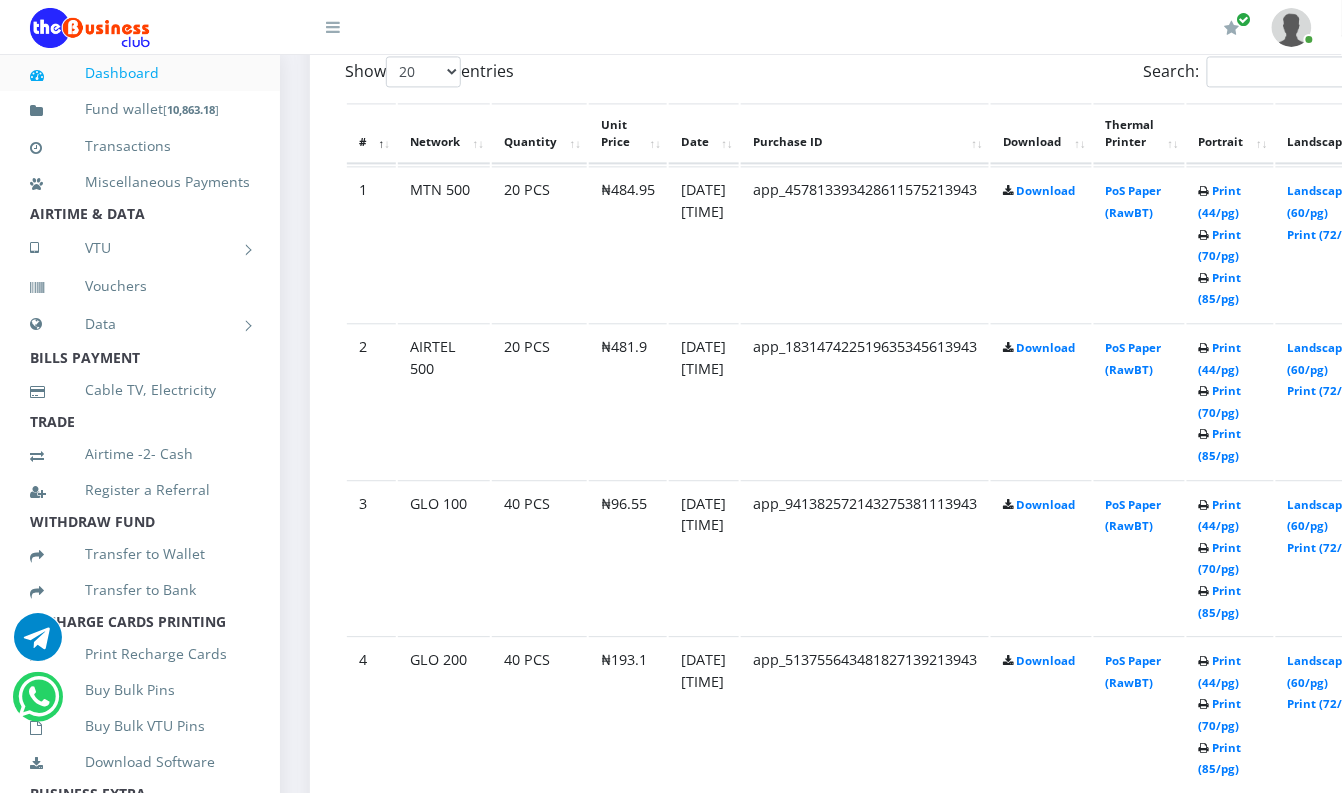 scroll, scrollTop: 0, scrollLeft: 0, axis: both 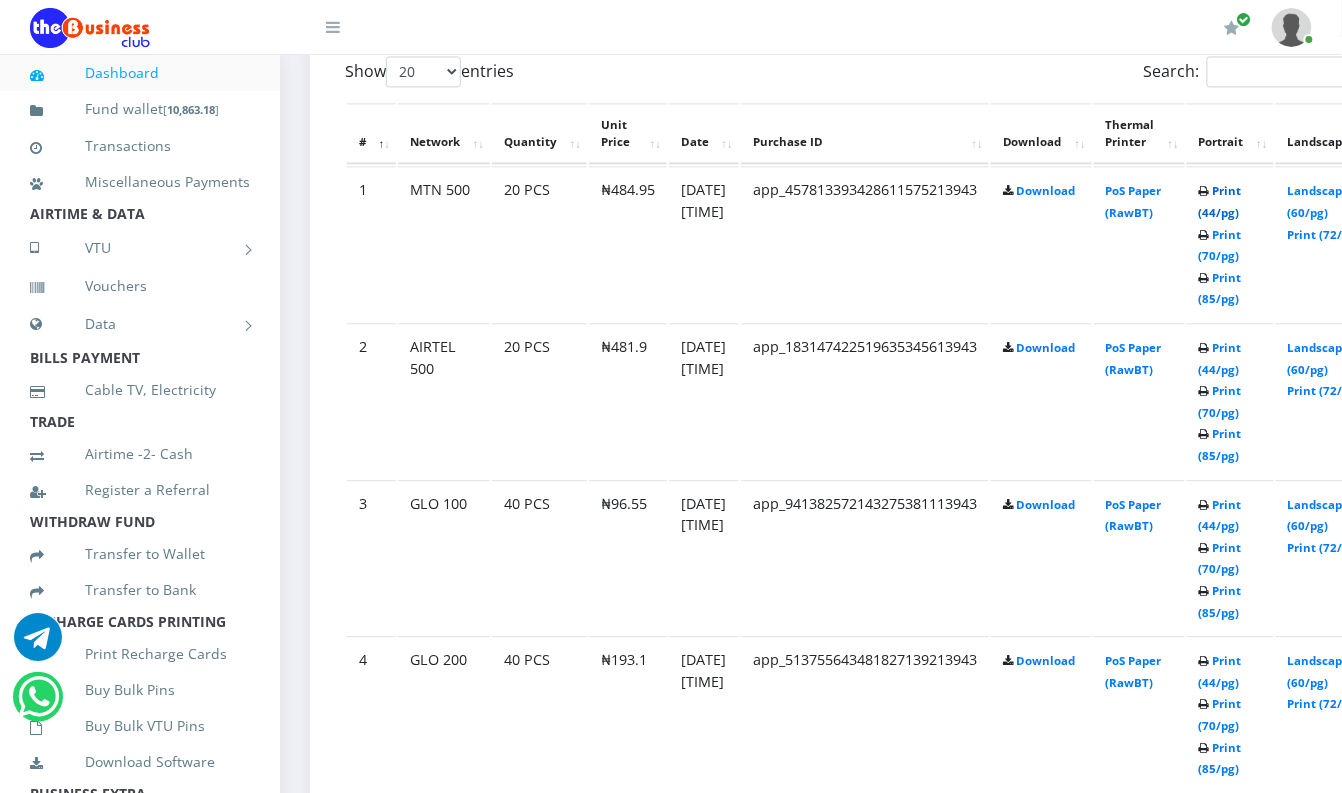 click on "Print (44/pg)" at bounding box center [1220, 201] 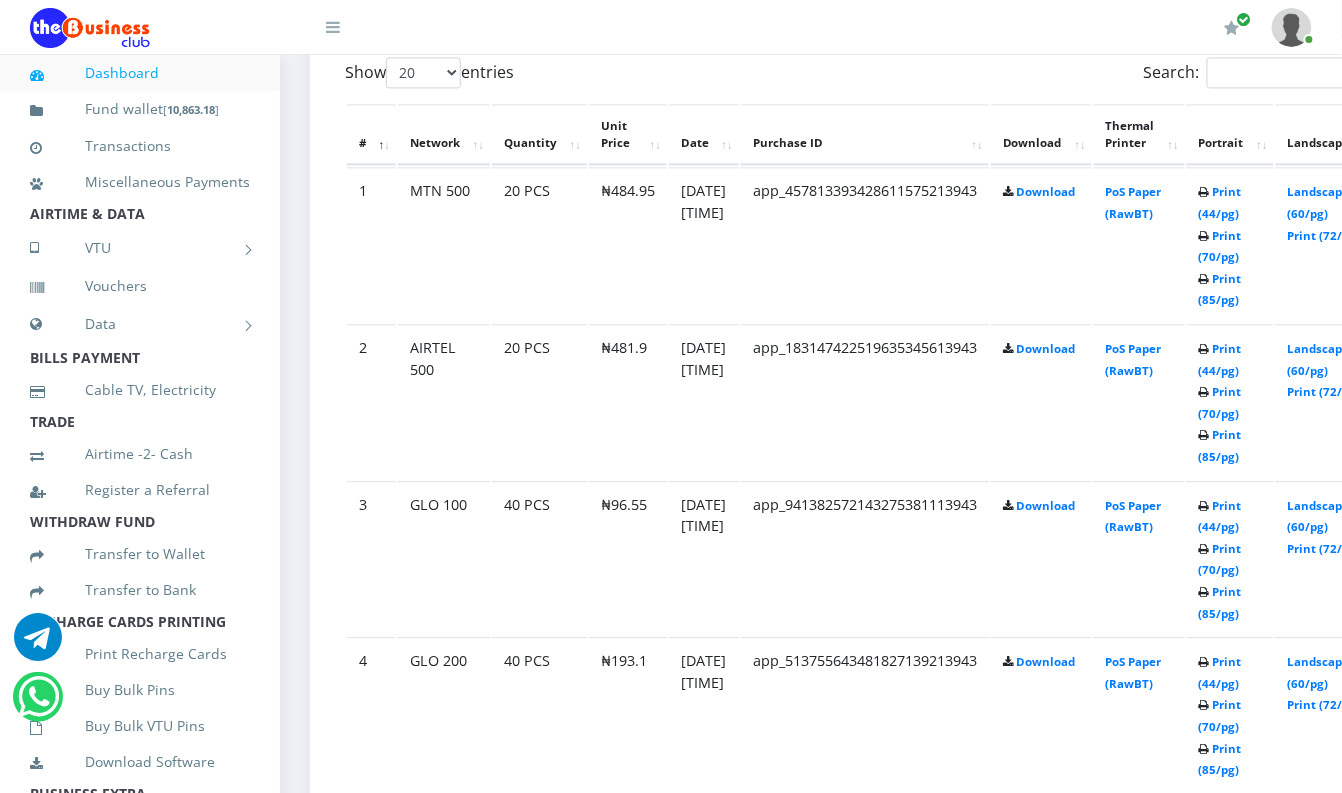 scroll, scrollTop: 0, scrollLeft: 0, axis: both 